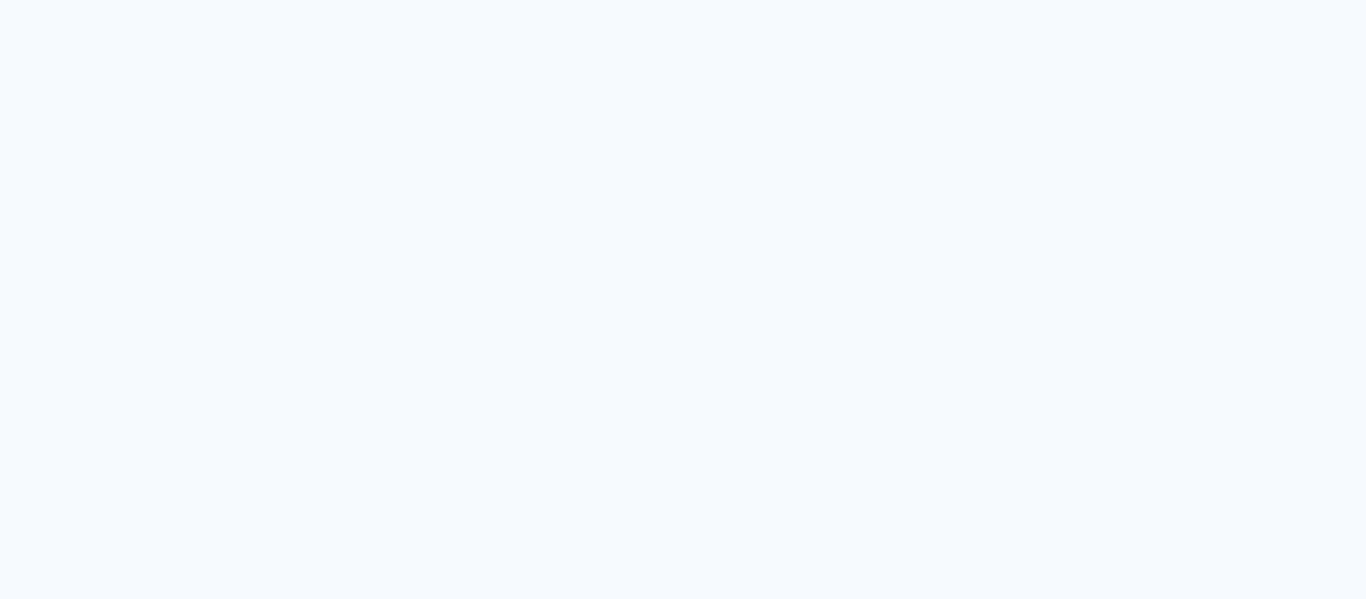 scroll, scrollTop: 0, scrollLeft: 0, axis: both 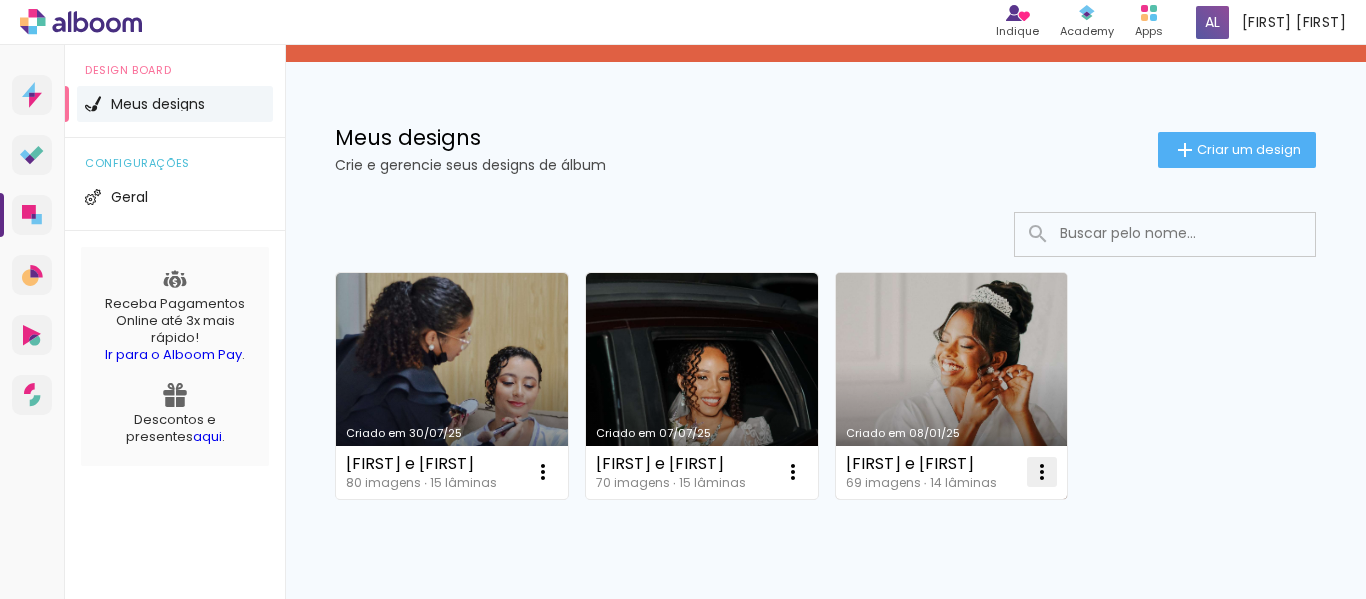 click at bounding box center [543, 472] 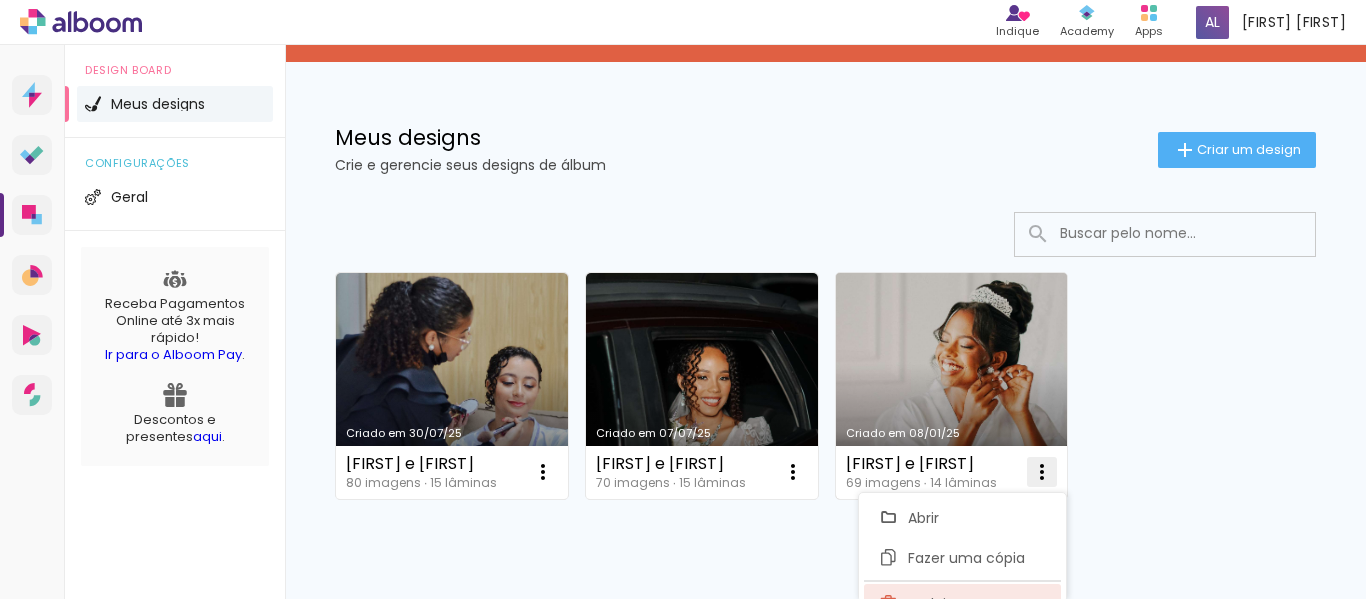 click on "Excluir" 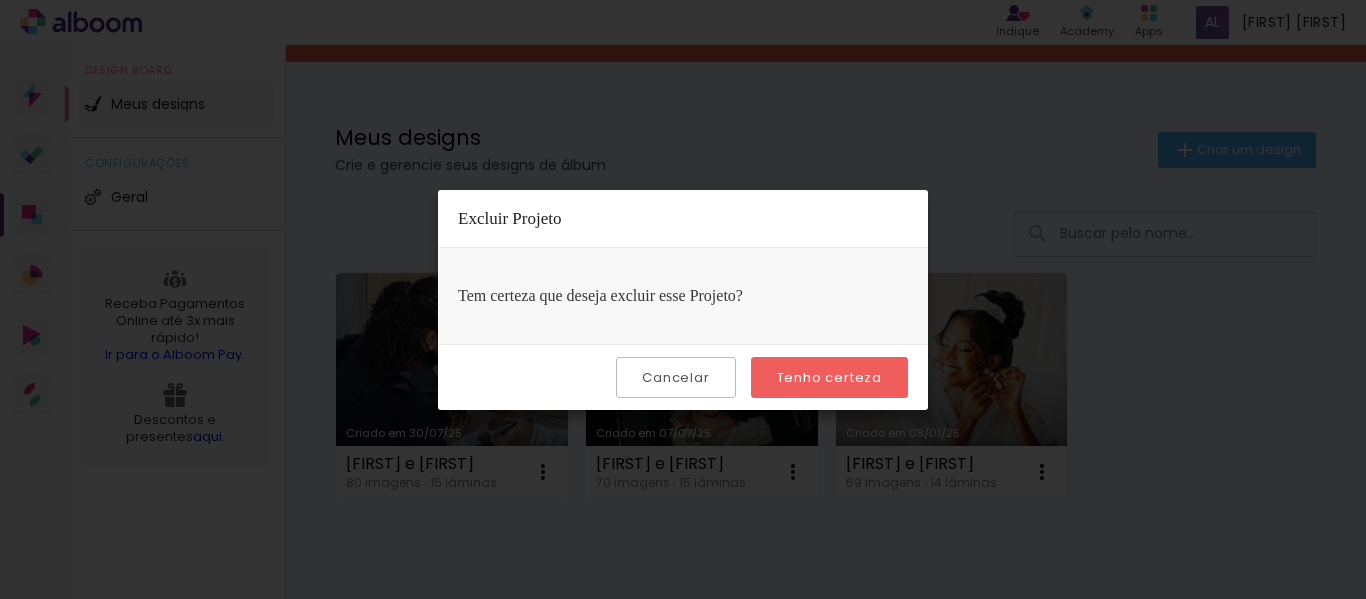 click on "Tenho certeza" at bounding box center (0, 0) 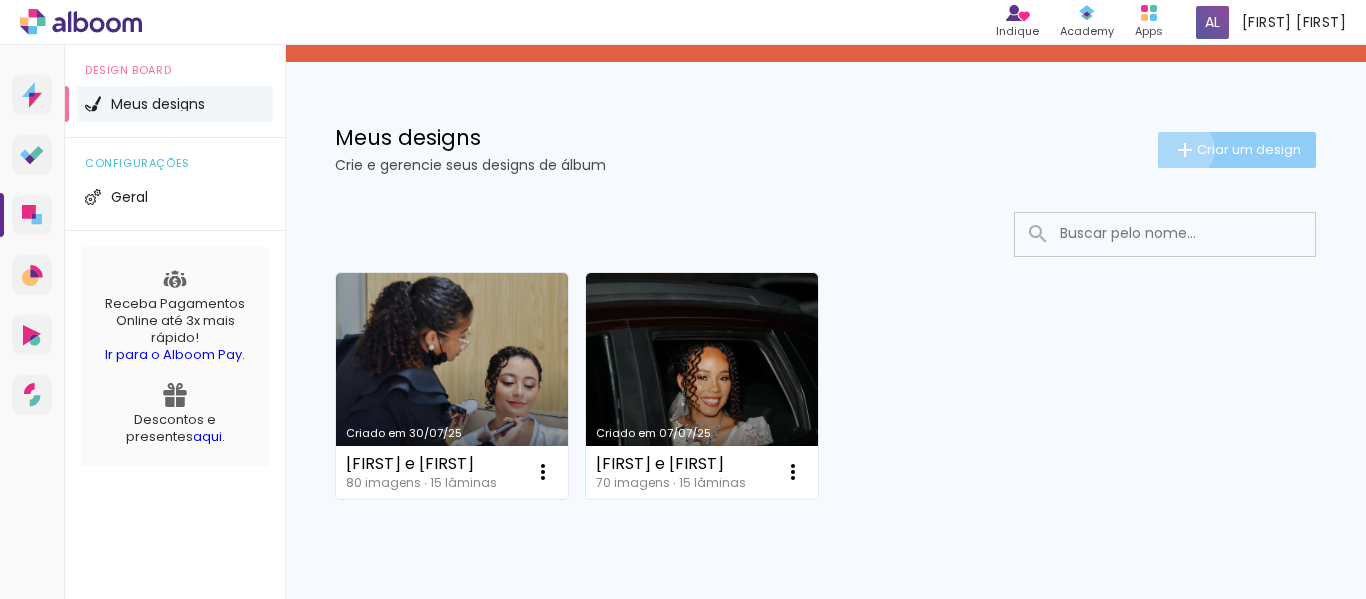 click 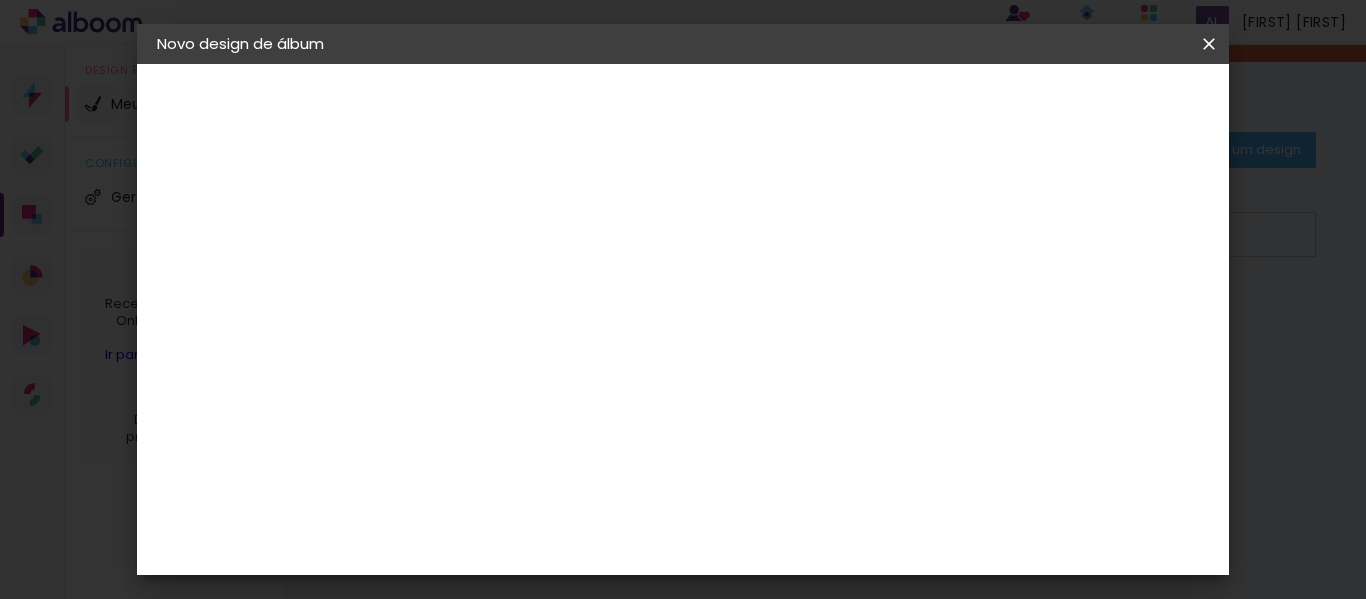 click at bounding box center [484, 268] 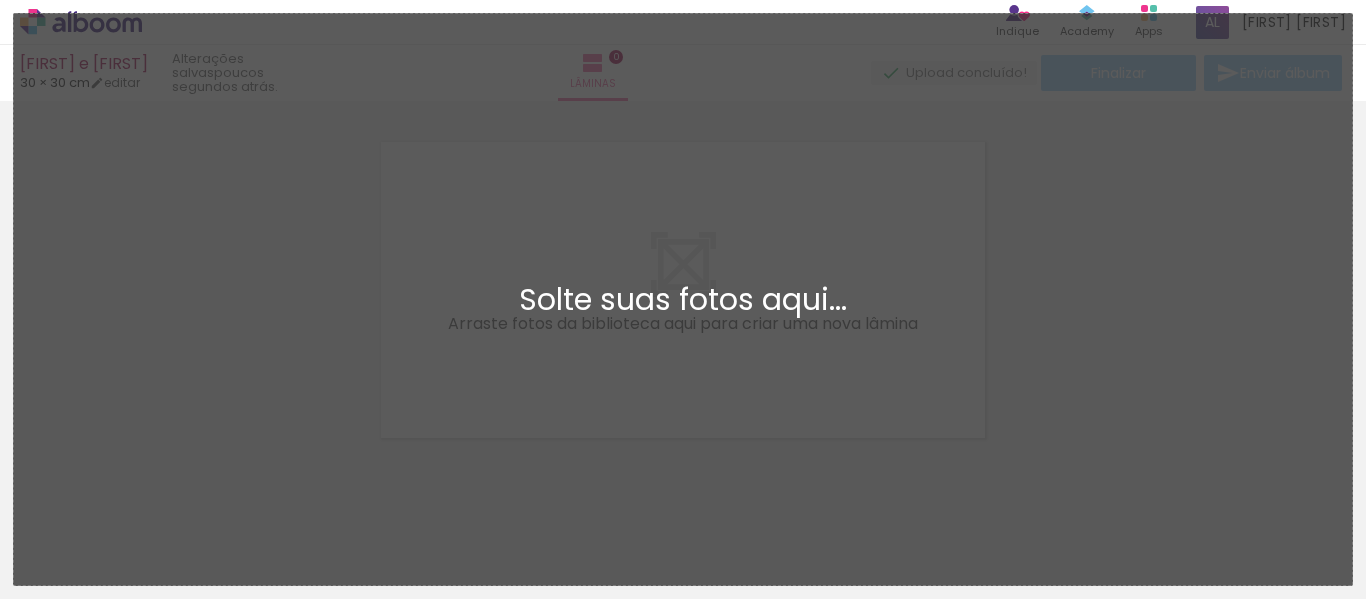 scroll, scrollTop: 26, scrollLeft: 0, axis: vertical 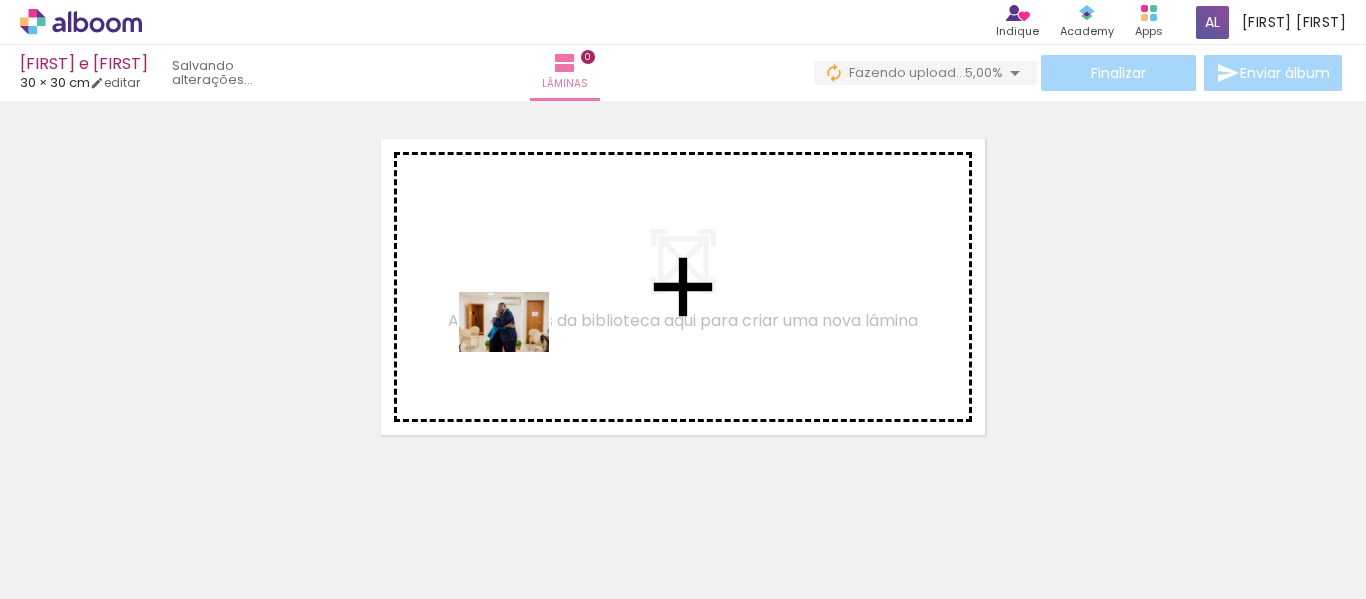 drag, startPoint x: 255, startPoint y: 527, endPoint x: 522, endPoint y: 343, distance: 324.2607 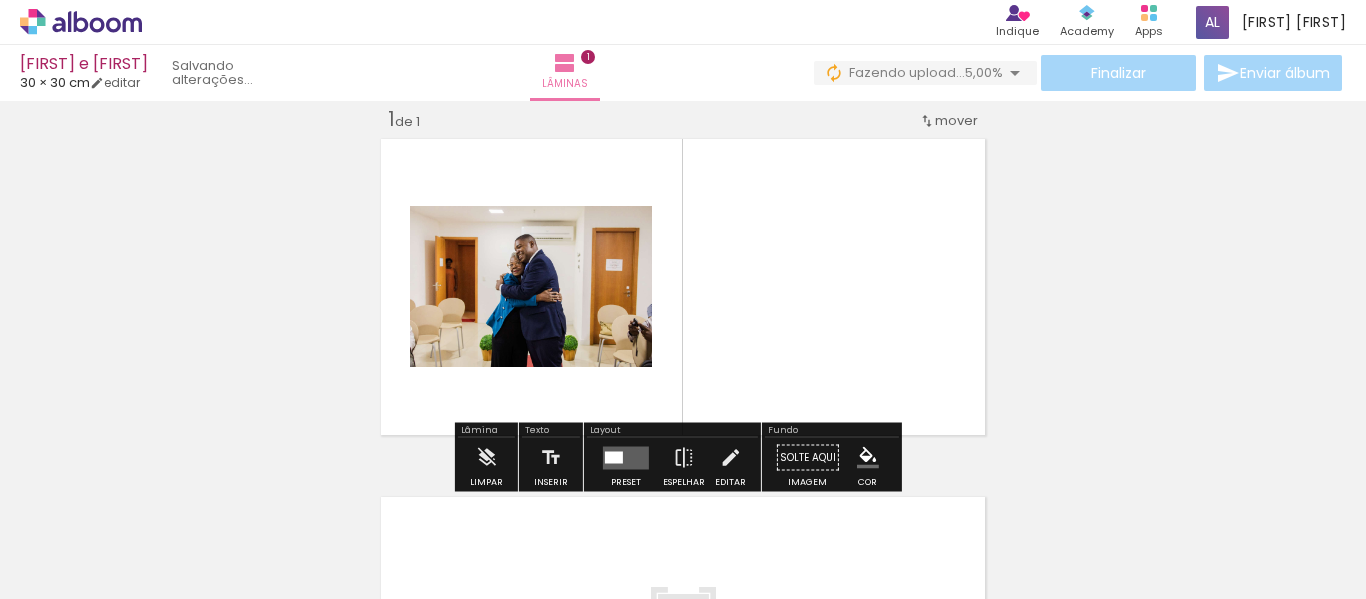 scroll, scrollTop: 26, scrollLeft: 0, axis: vertical 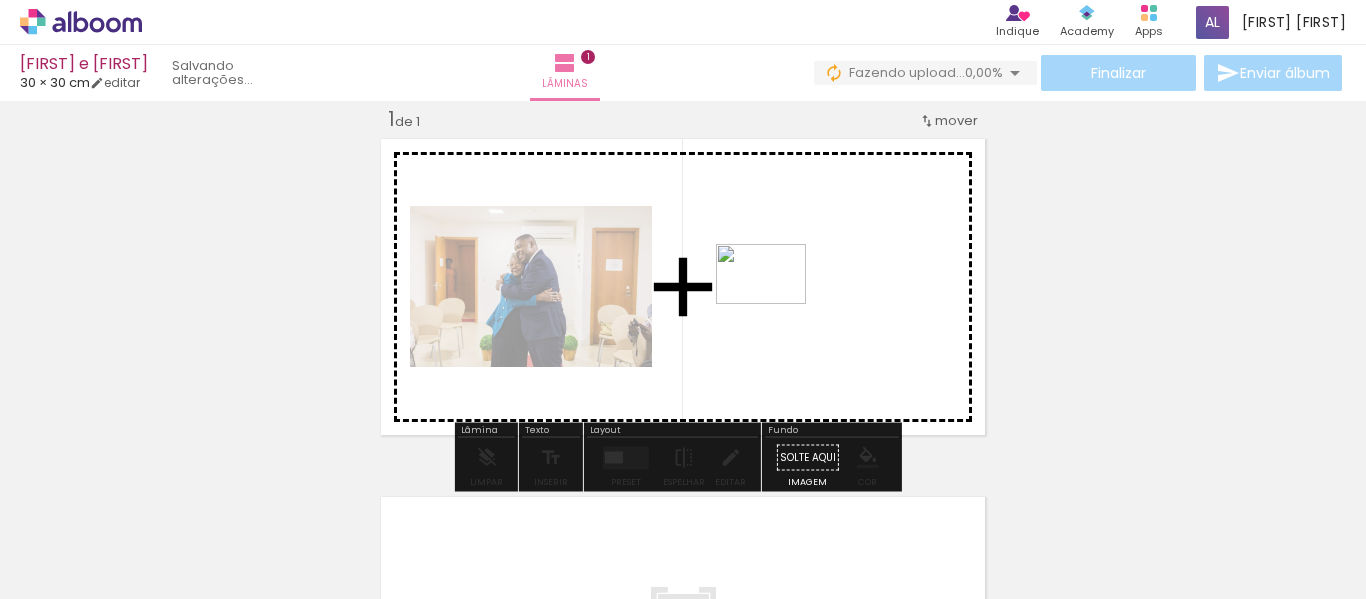 drag, startPoint x: 340, startPoint y: 532, endPoint x: 776, endPoint y: 304, distance: 492.01627 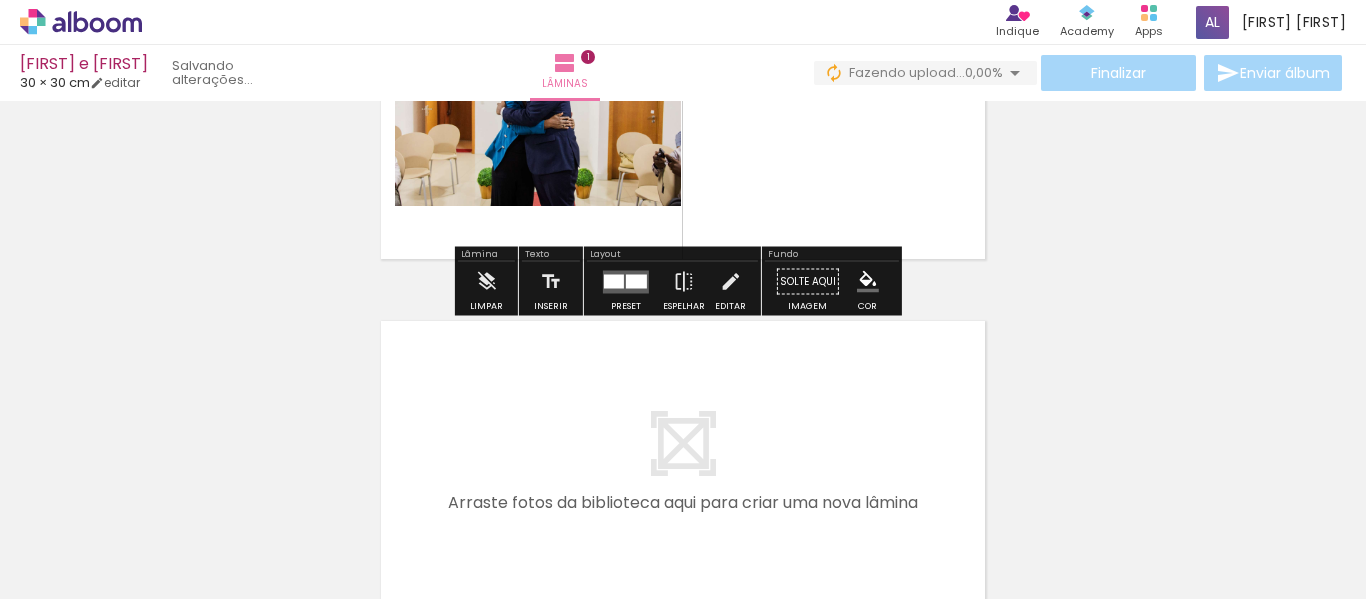 scroll, scrollTop: 226, scrollLeft: 0, axis: vertical 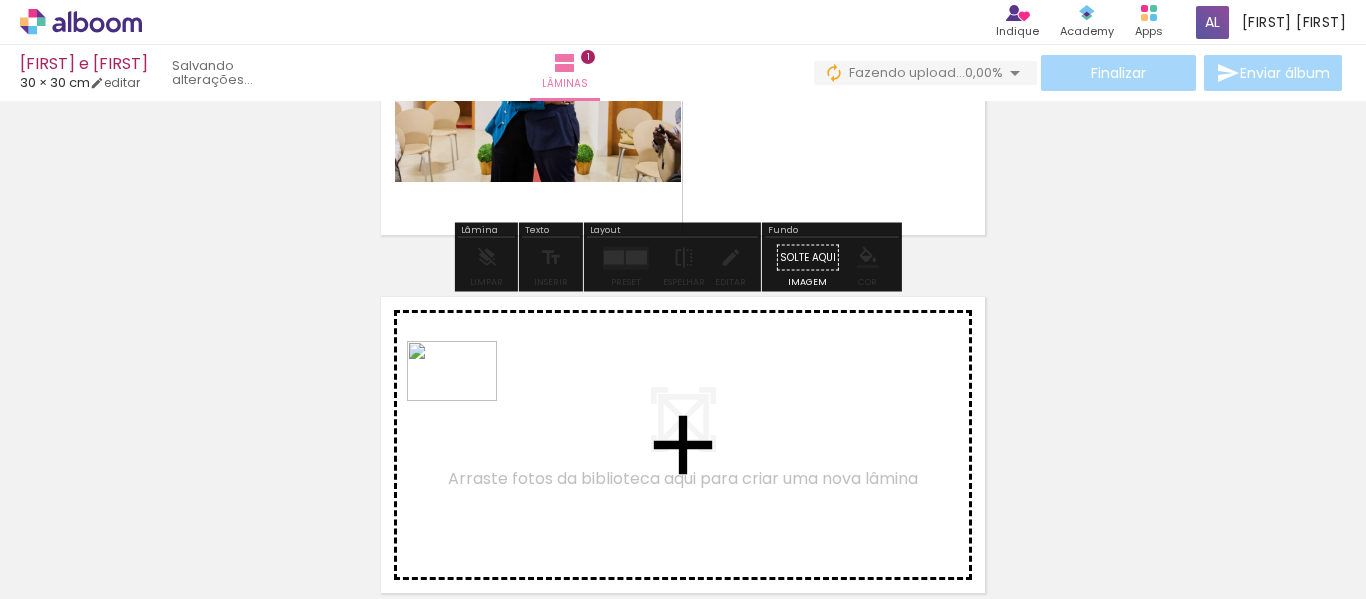 drag, startPoint x: 455, startPoint y: 521, endPoint x: 466, endPoint y: 401, distance: 120.50311 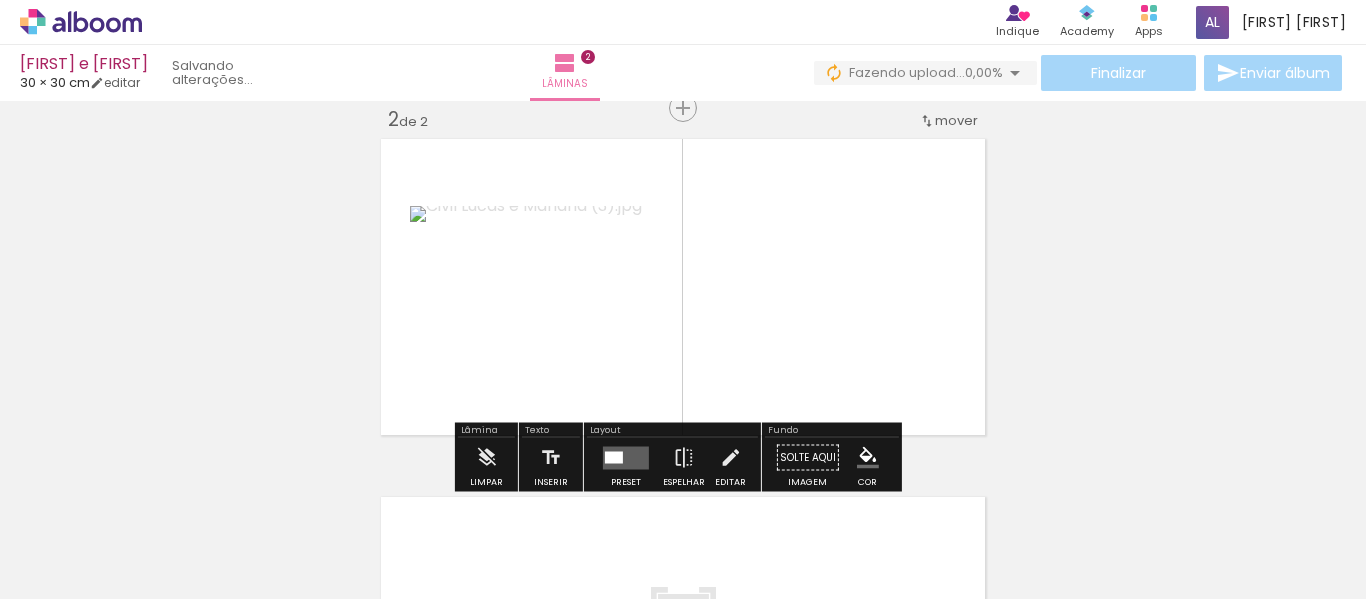 scroll, scrollTop: 484, scrollLeft: 0, axis: vertical 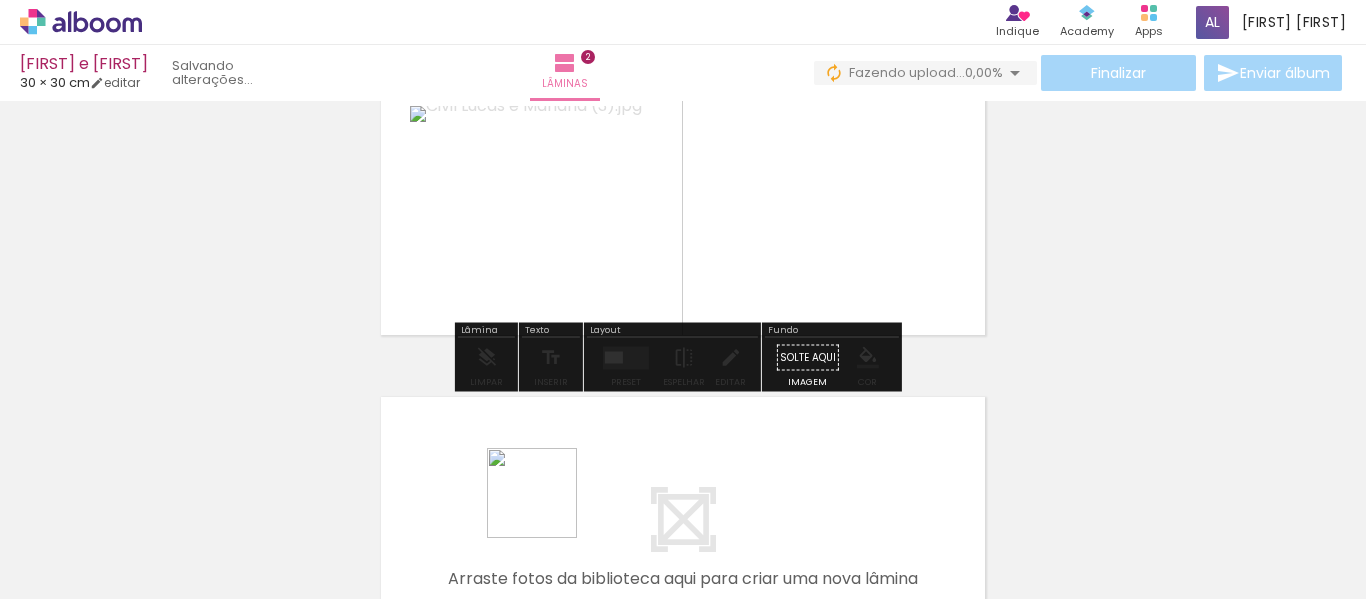 drag, startPoint x: 547, startPoint y: 508, endPoint x: 498, endPoint y: 444, distance: 80.60397 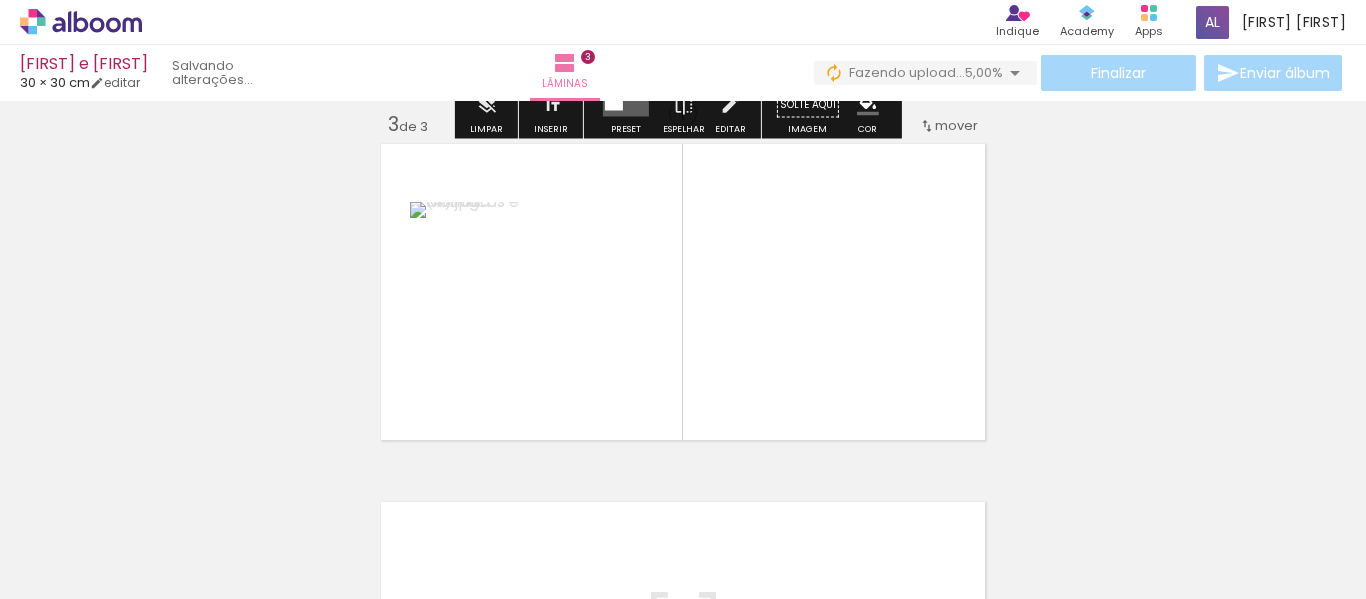 scroll, scrollTop: 742, scrollLeft: 0, axis: vertical 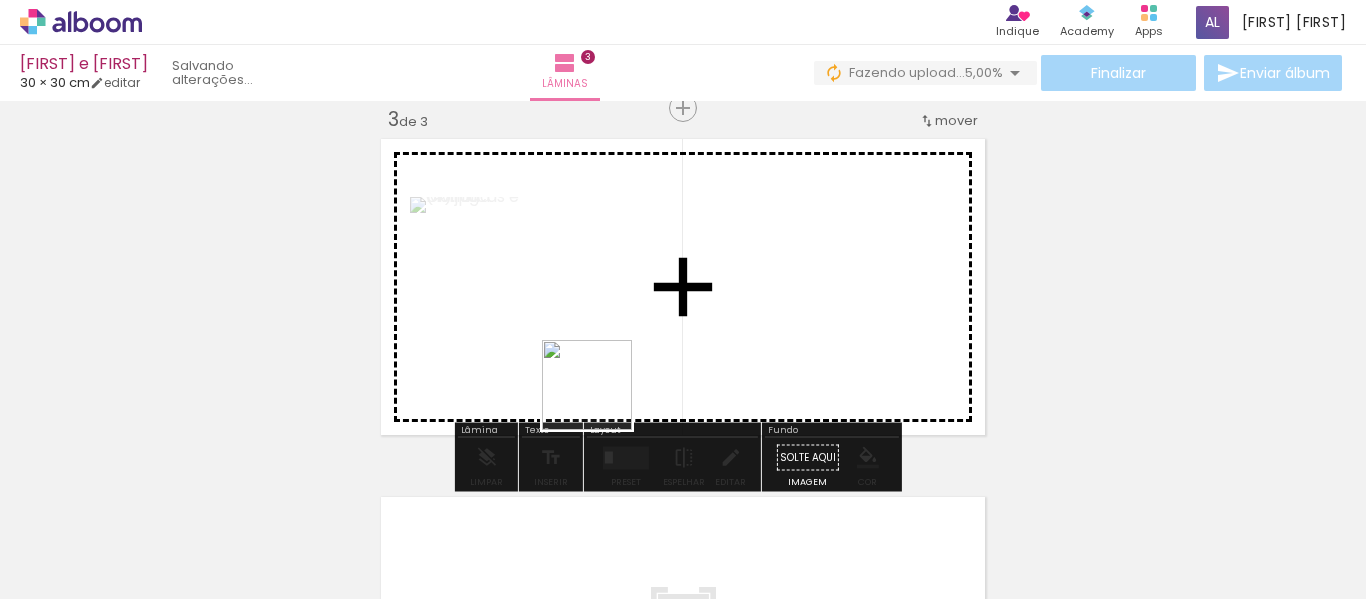 drag, startPoint x: 653, startPoint y: 542, endPoint x: 740, endPoint y: 546, distance: 87.0919 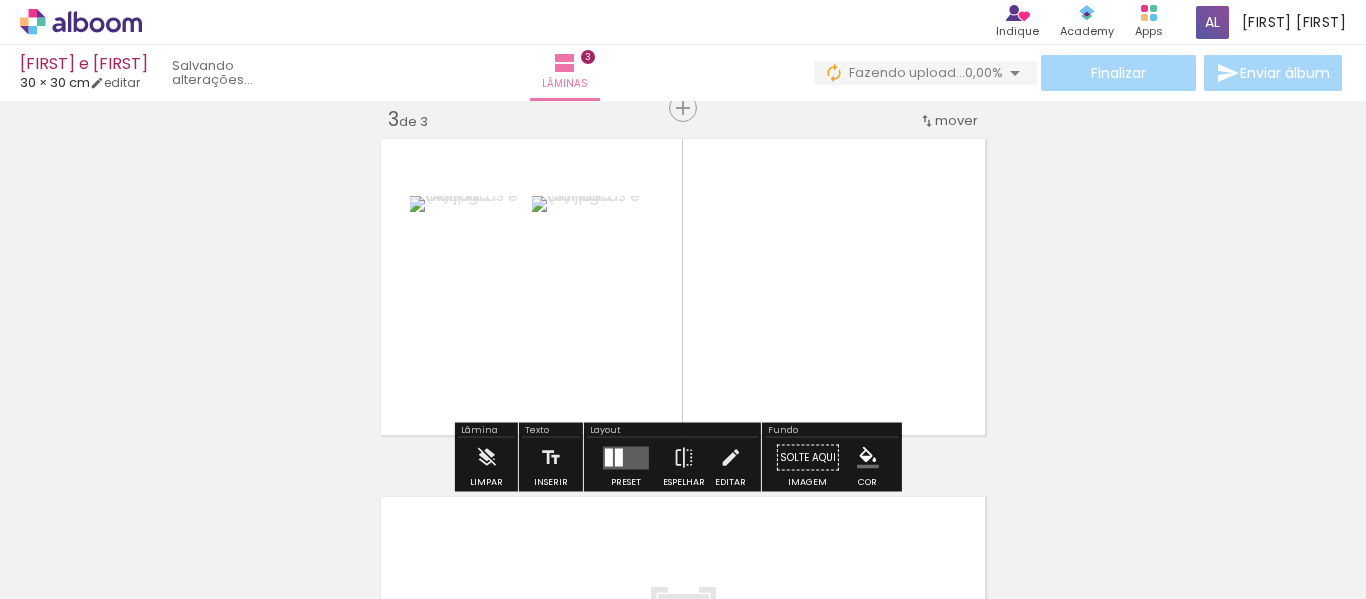 scroll, scrollTop: 542, scrollLeft: 0, axis: vertical 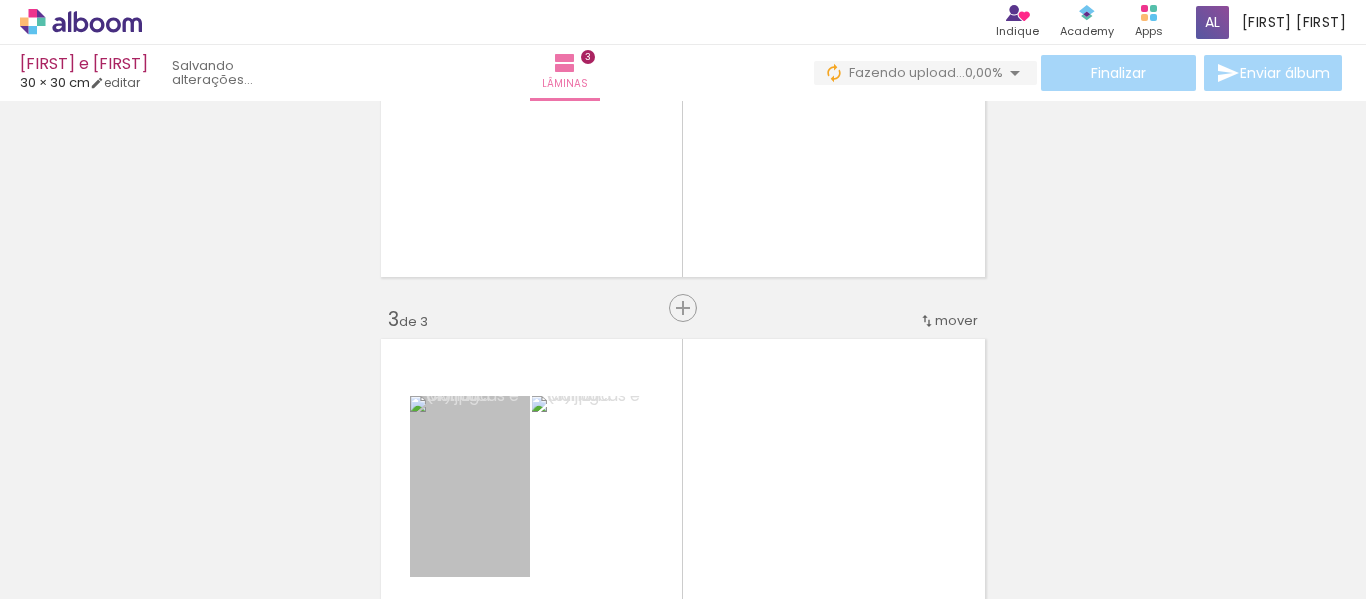 drag, startPoint x: 483, startPoint y: 438, endPoint x: 504, endPoint y: 407, distance: 37.44329 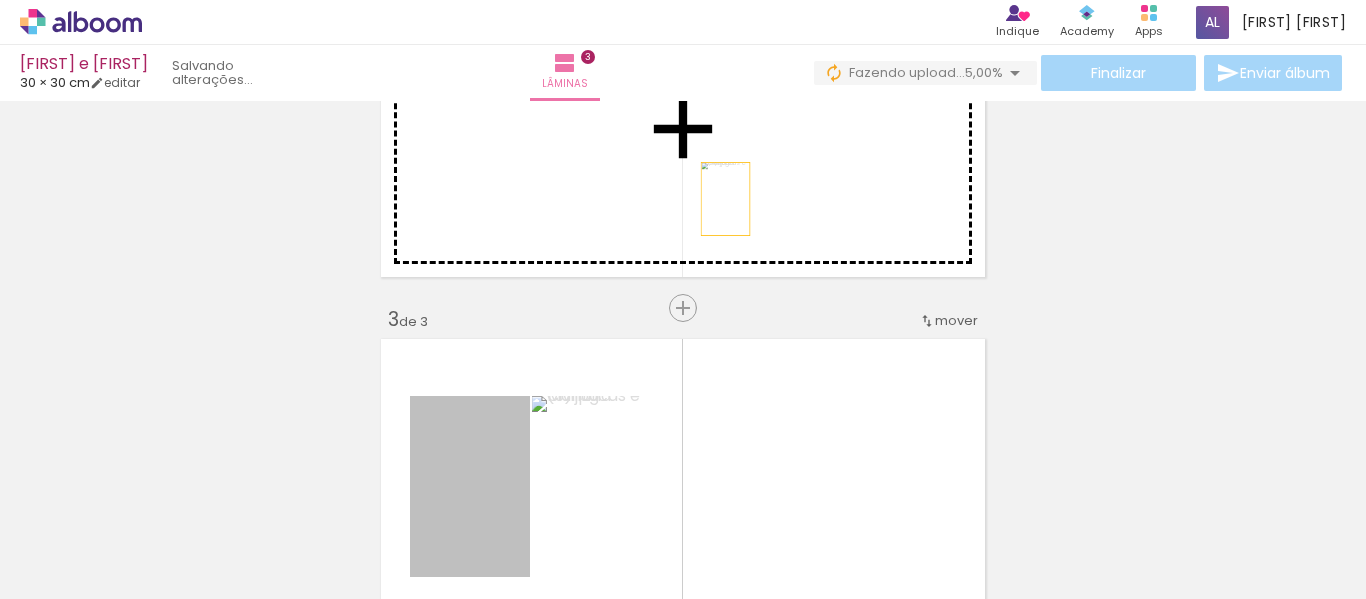 drag, startPoint x: 507, startPoint y: 455, endPoint x: 711, endPoint y: 269, distance: 276.06522 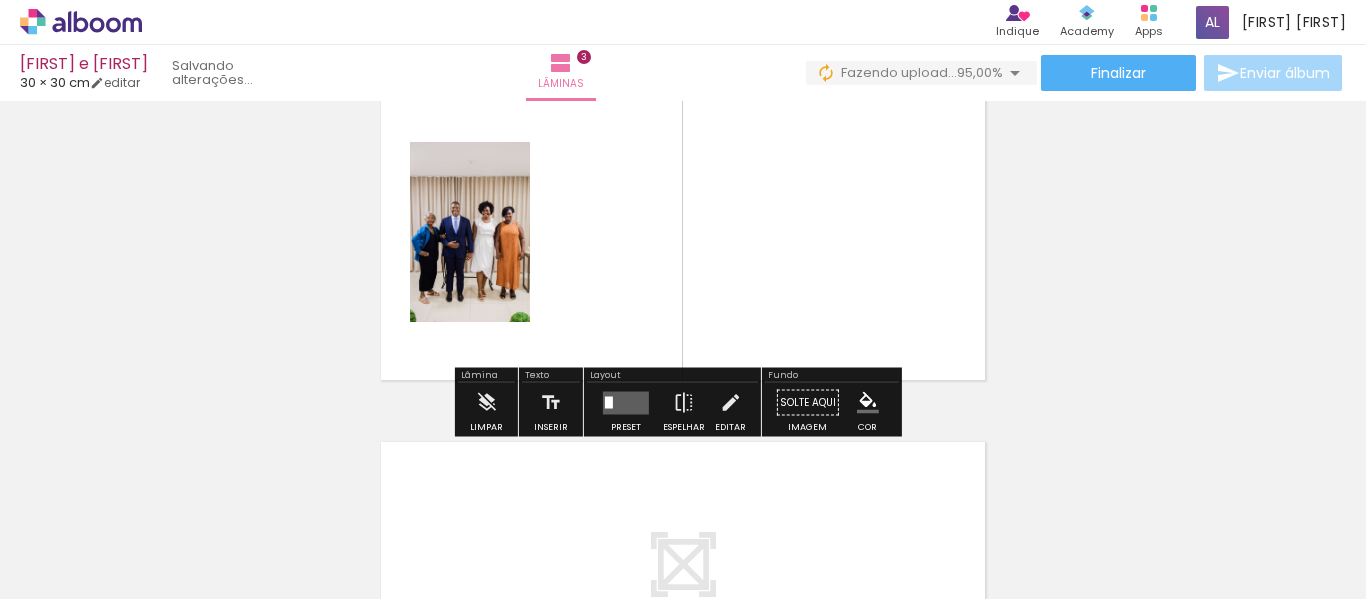 scroll, scrollTop: 742, scrollLeft: 0, axis: vertical 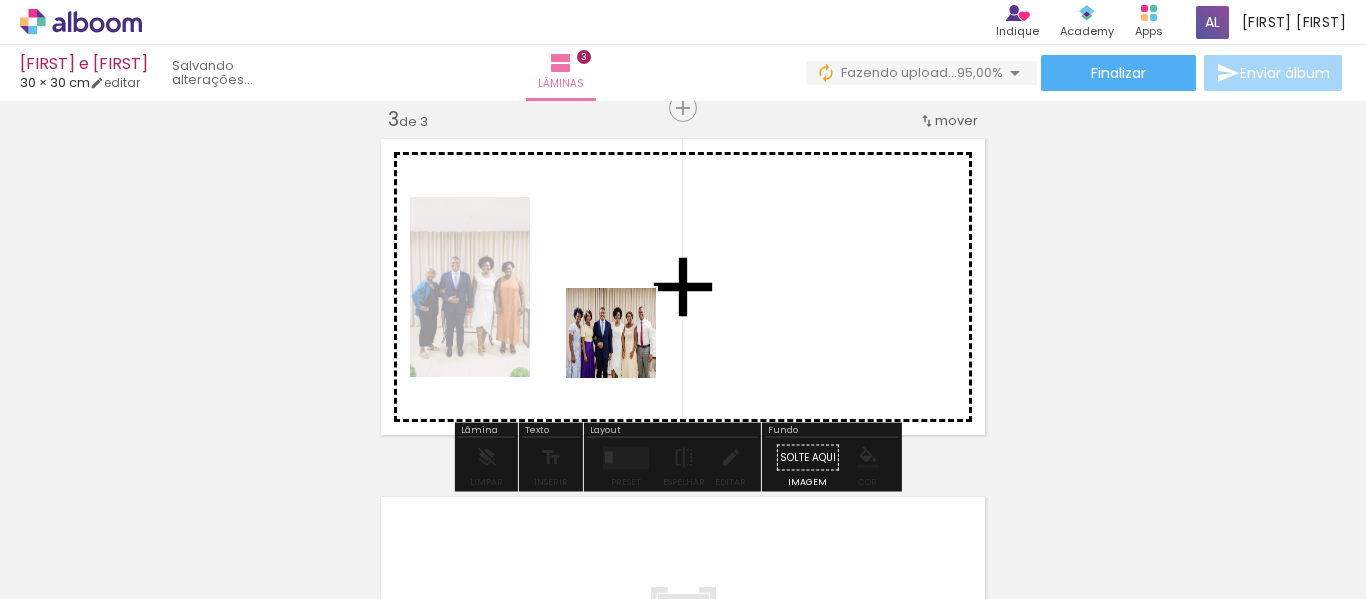 drag, startPoint x: 754, startPoint y: 546, endPoint x: 625, endPoint y: 347, distance: 237.15396 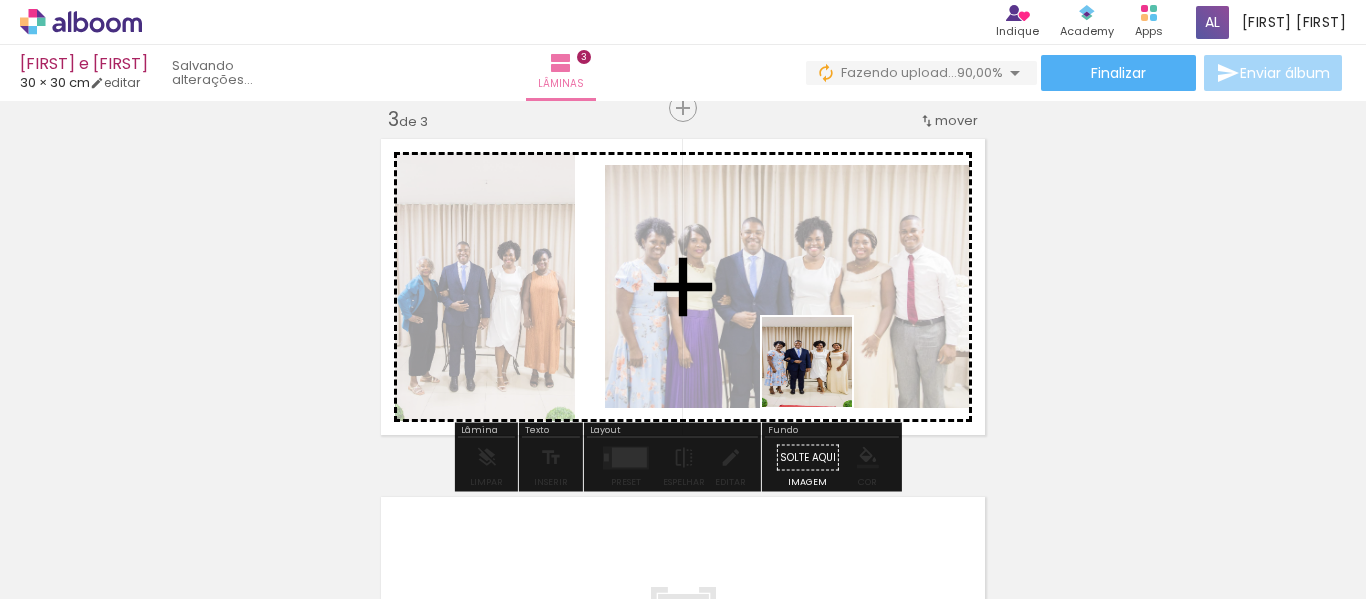 drag, startPoint x: 877, startPoint y: 546, endPoint x: 822, endPoint y: 359, distance: 194.9205 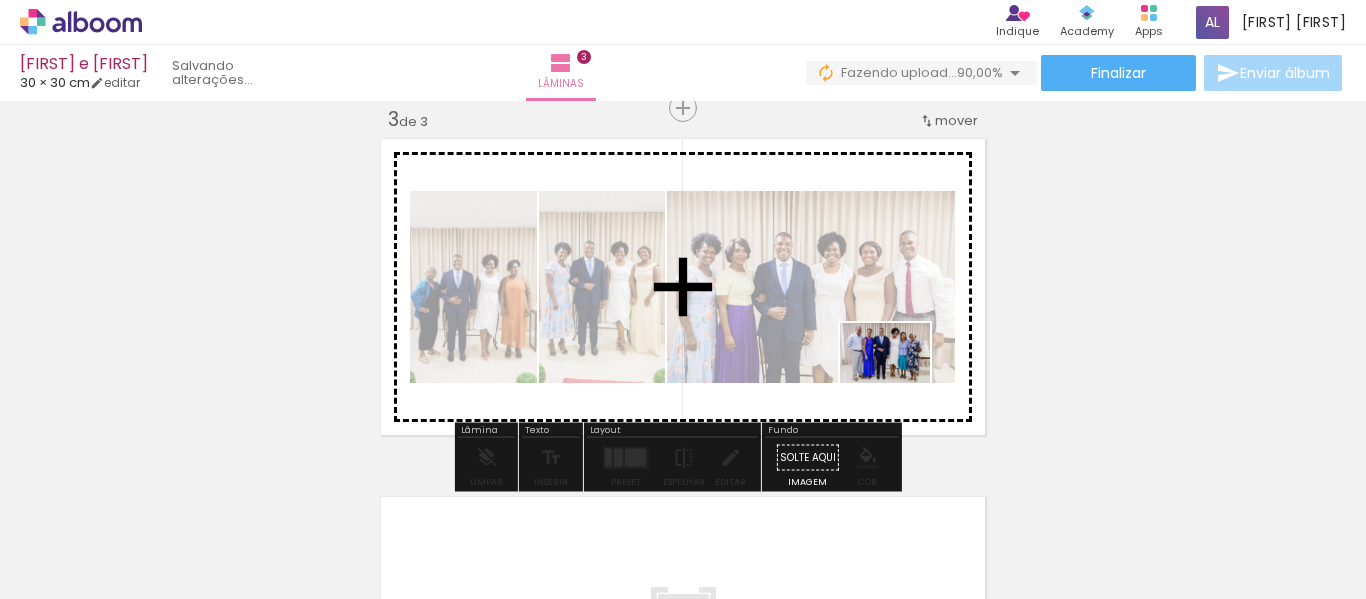 drag, startPoint x: 987, startPoint y: 551, endPoint x: 900, endPoint y: 383, distance: 189.19038 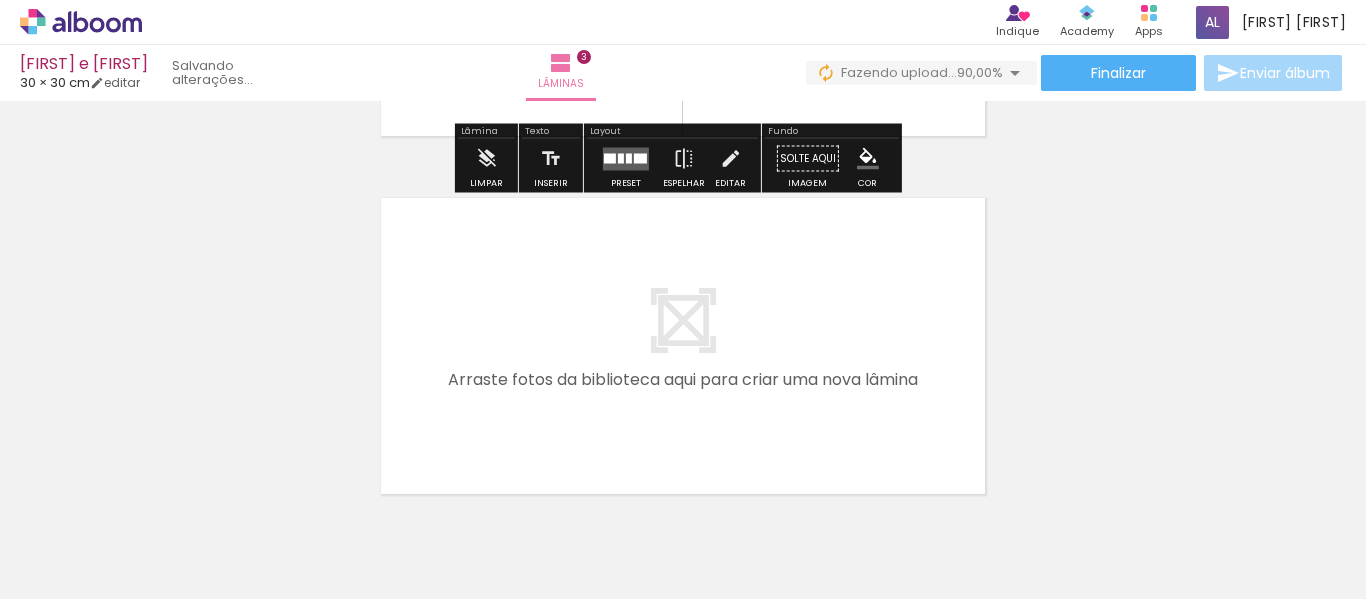 scroll, scrollTop: 1042, scrollLeft: 0, axis: vertical 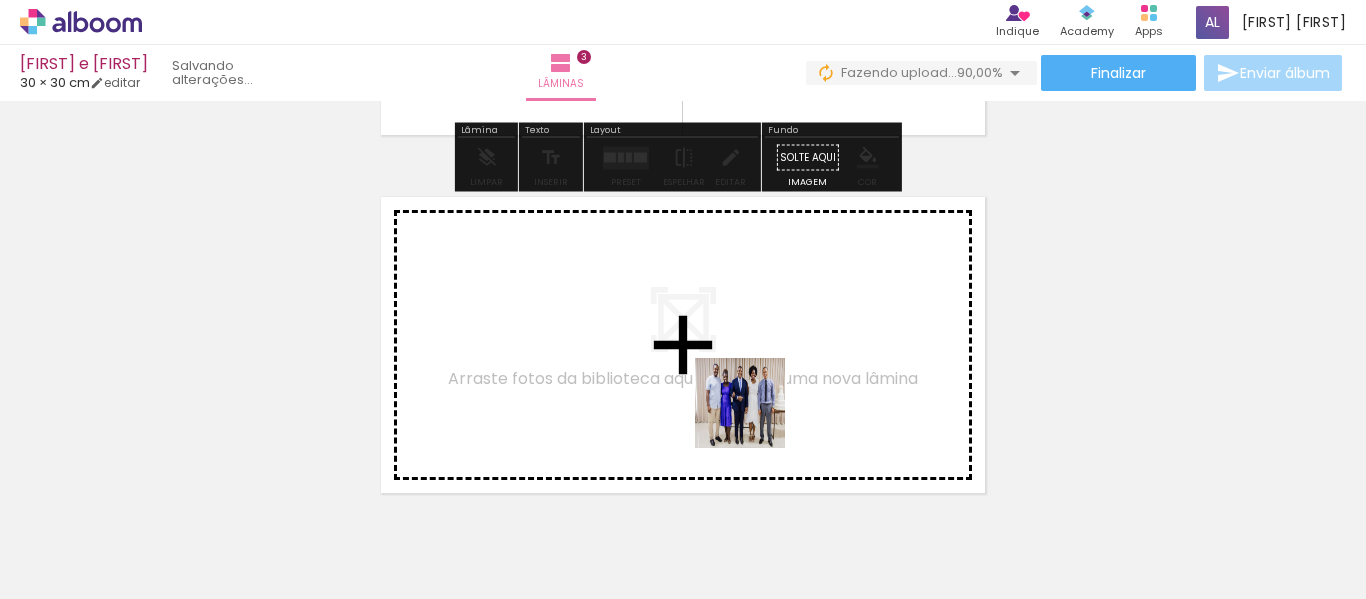 drag, startPoint x: 1063, startPoint y: 531, endPoint x: 752, endPoint y: 413, distance: 332.63342 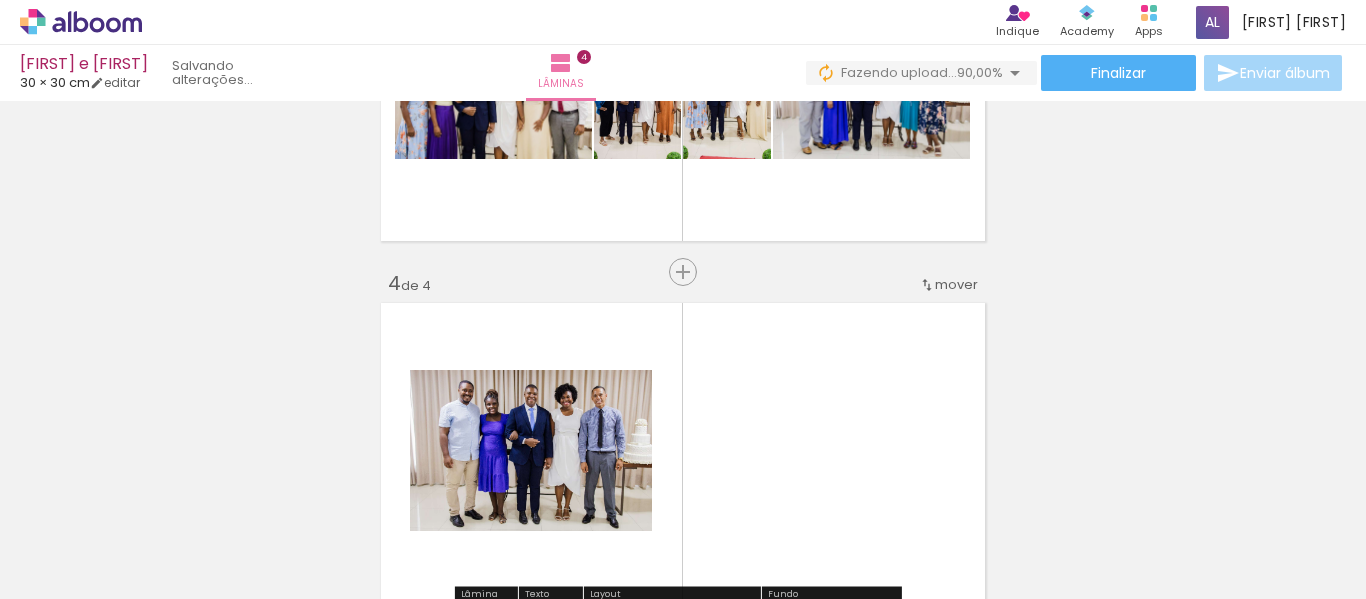 scroll, scrollTop: 900, scrollLeft: 0, axis: vertical 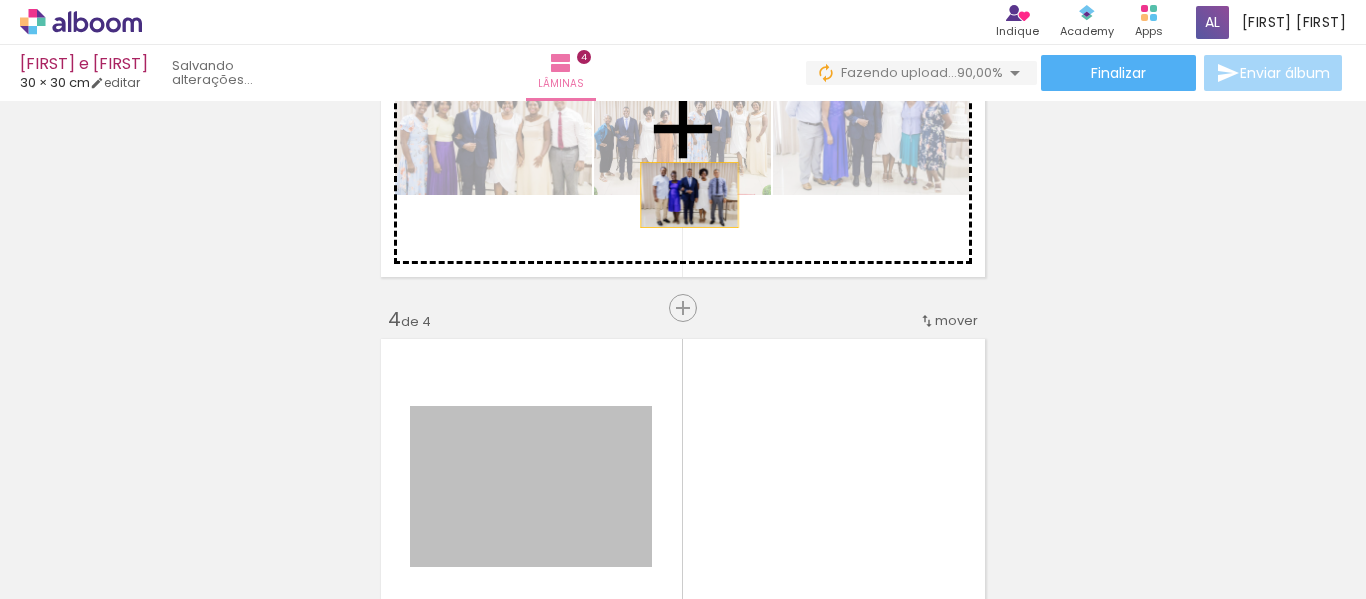 drag, startPoint x: 634, startPoint y: 442, endPoint x: 682, endPoint y: 195, distance: 251.62074 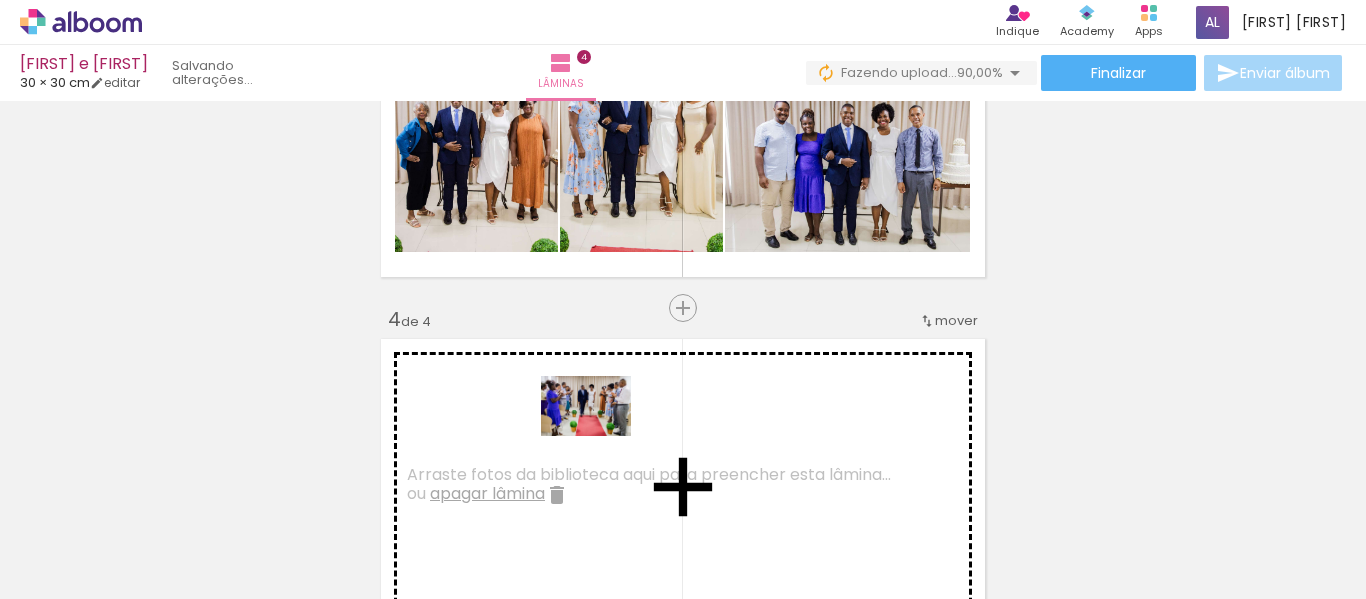 drag, startPoint x: 833, startPoint y: 498, endPoint x: 1299, endPoint y: 525, distance: 466.78152 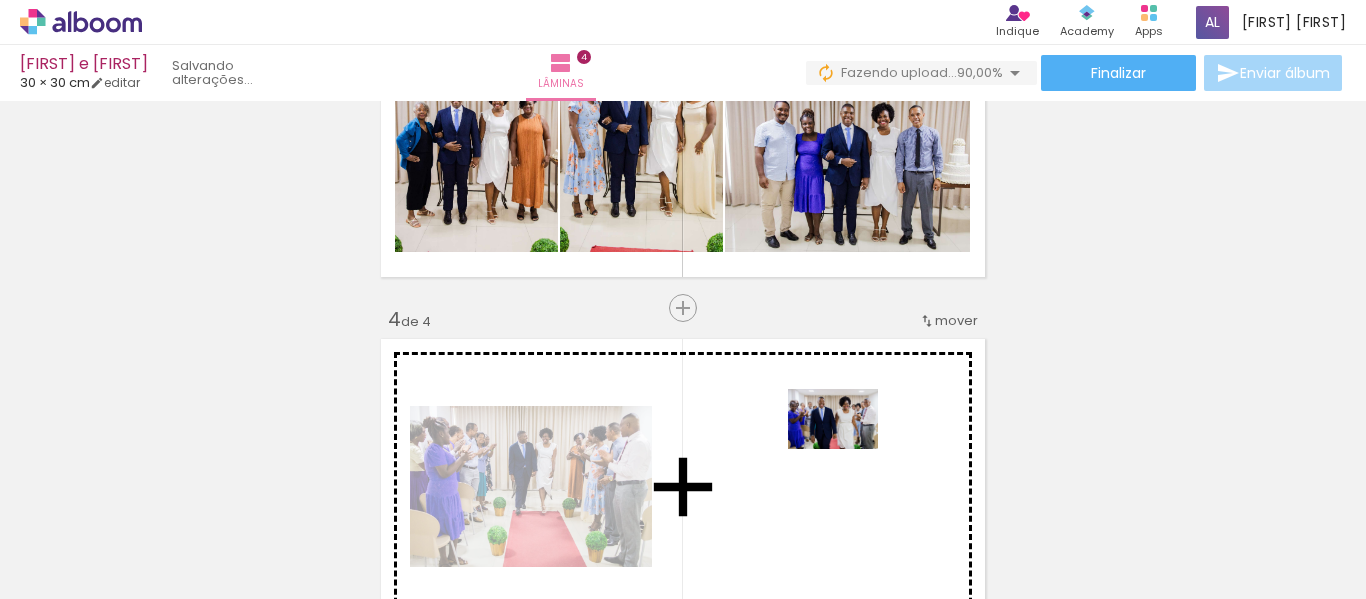 drag, startPoint x: 1335, startPoint y: 532, endPoint x: 847, endPoint y: 447, distance: 495.34735 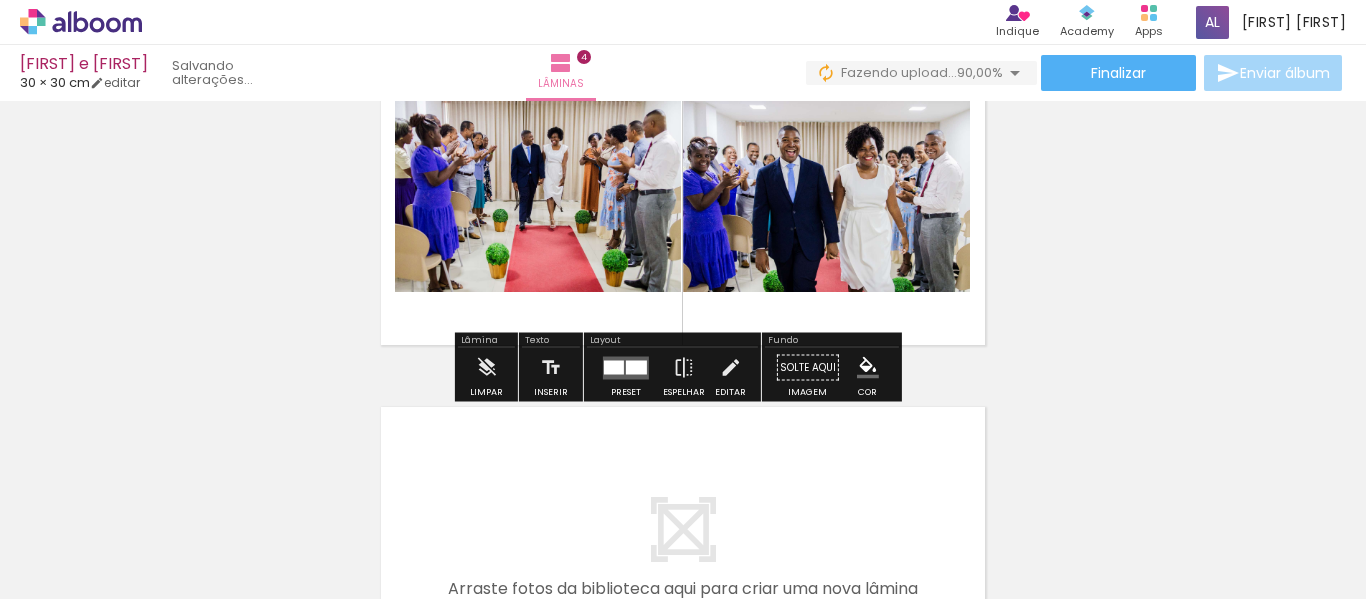 scroll, scrollTop: 1200, scrollLeft: 0, axis: vertical 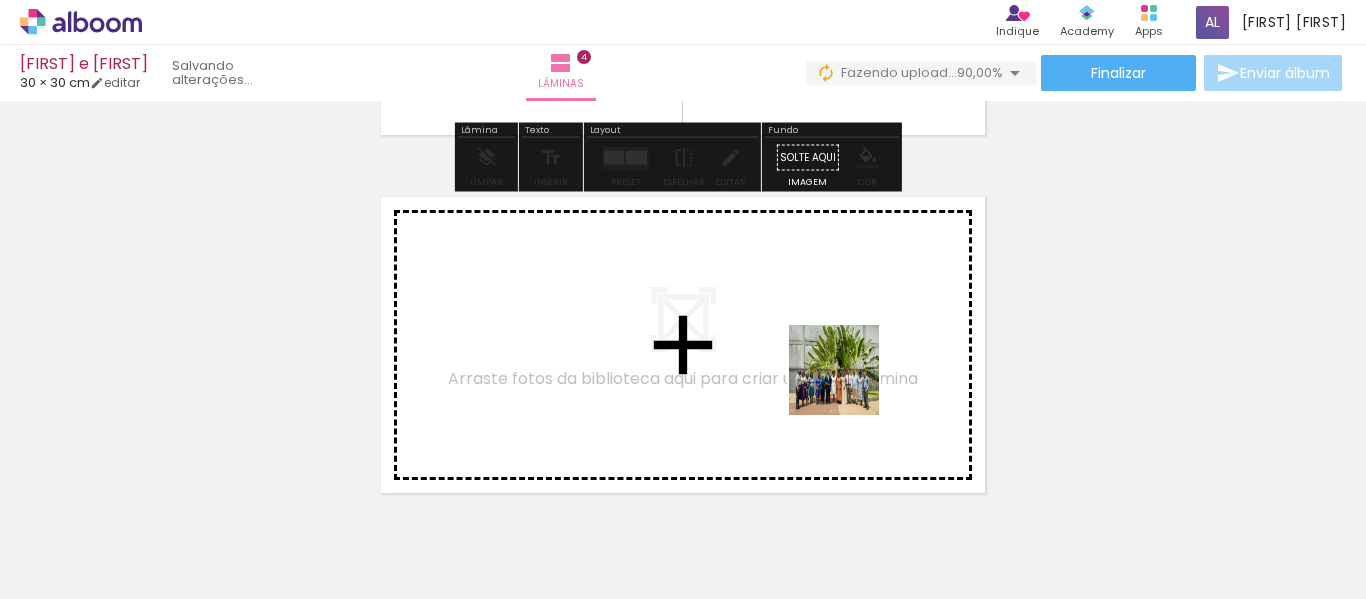 drag, startPoint x: 977, startPoint y: 526, endPoint x: 845, endPoint y: 383, distance: 194.60986 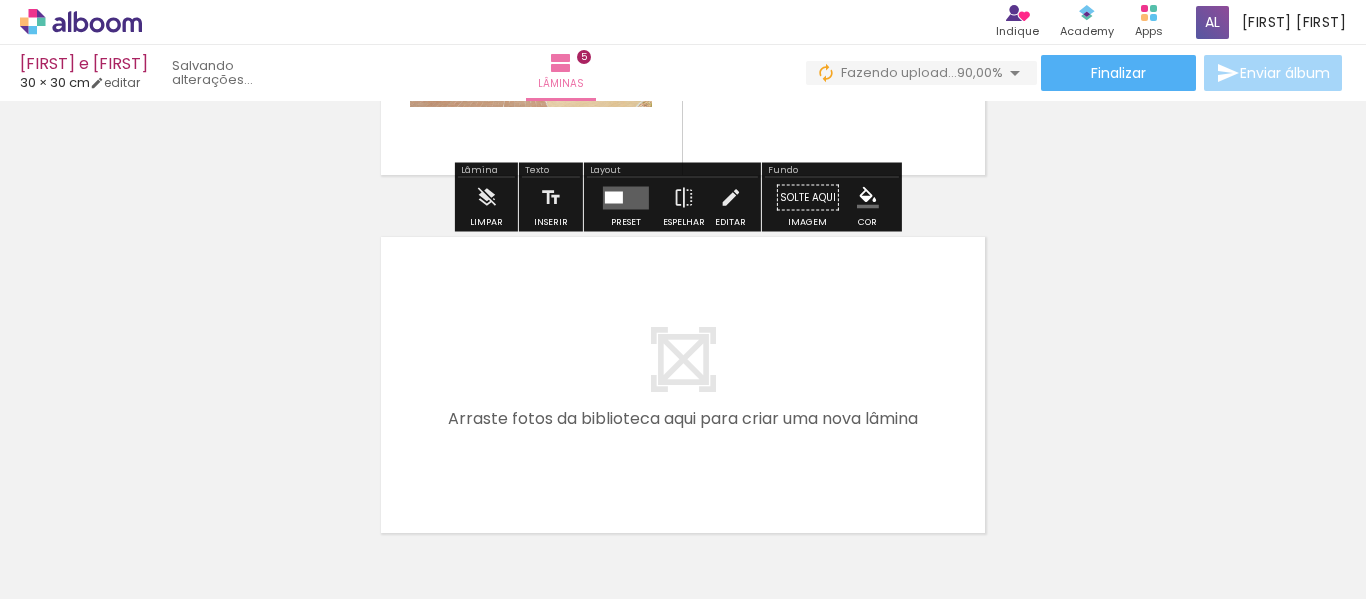 scroll, scrollTop: 1758, scrollLeft: 0, axis: vertical 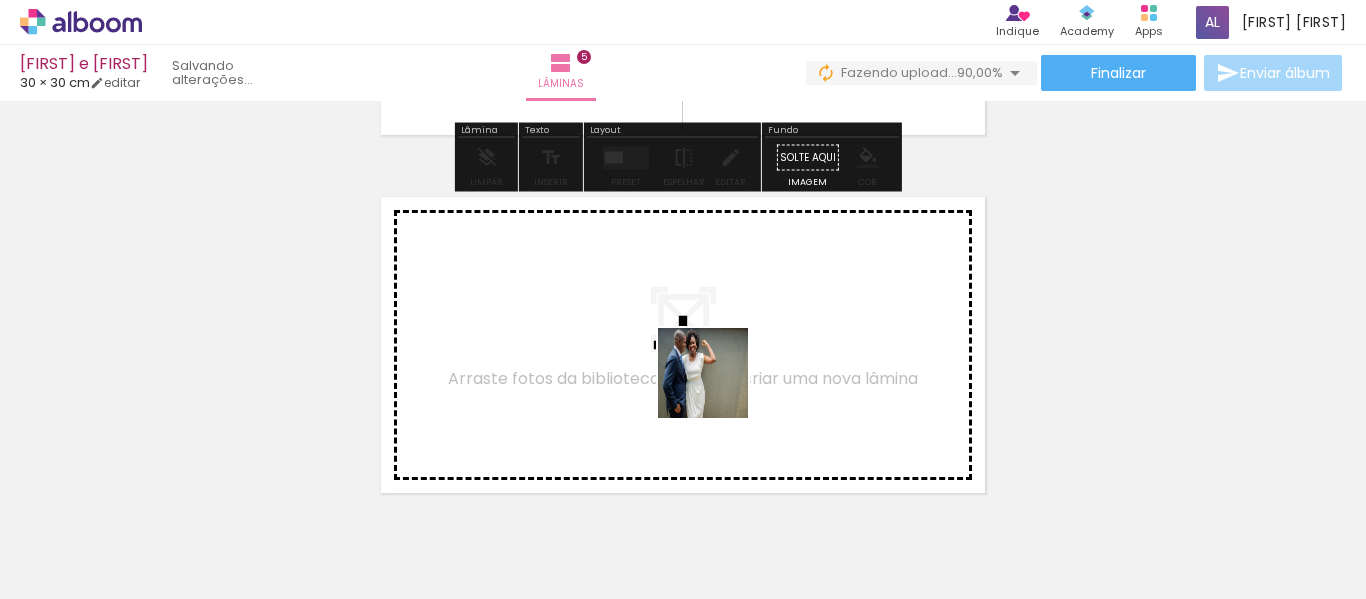 drag, startPoint x: 726, startPoint y: 398, endPoint x: 1066, endPoint y: 497, distance: 354.12003 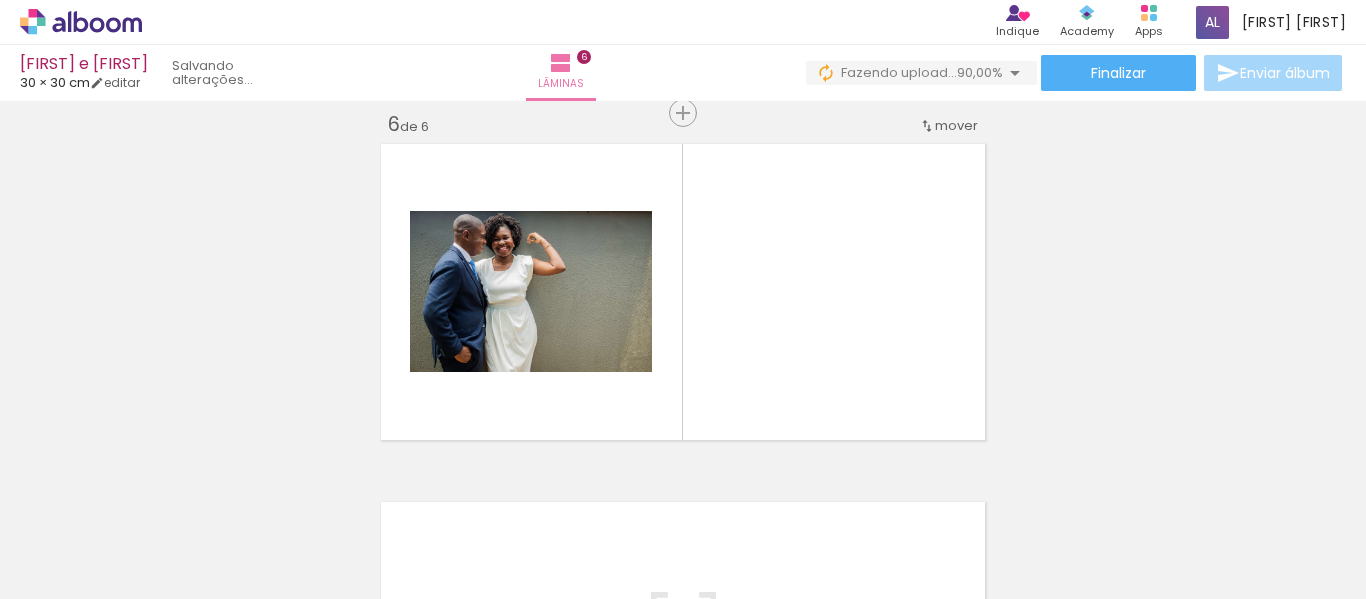 scroll, scrollTop: 1816, scrollLeft: 0, axis: vertical 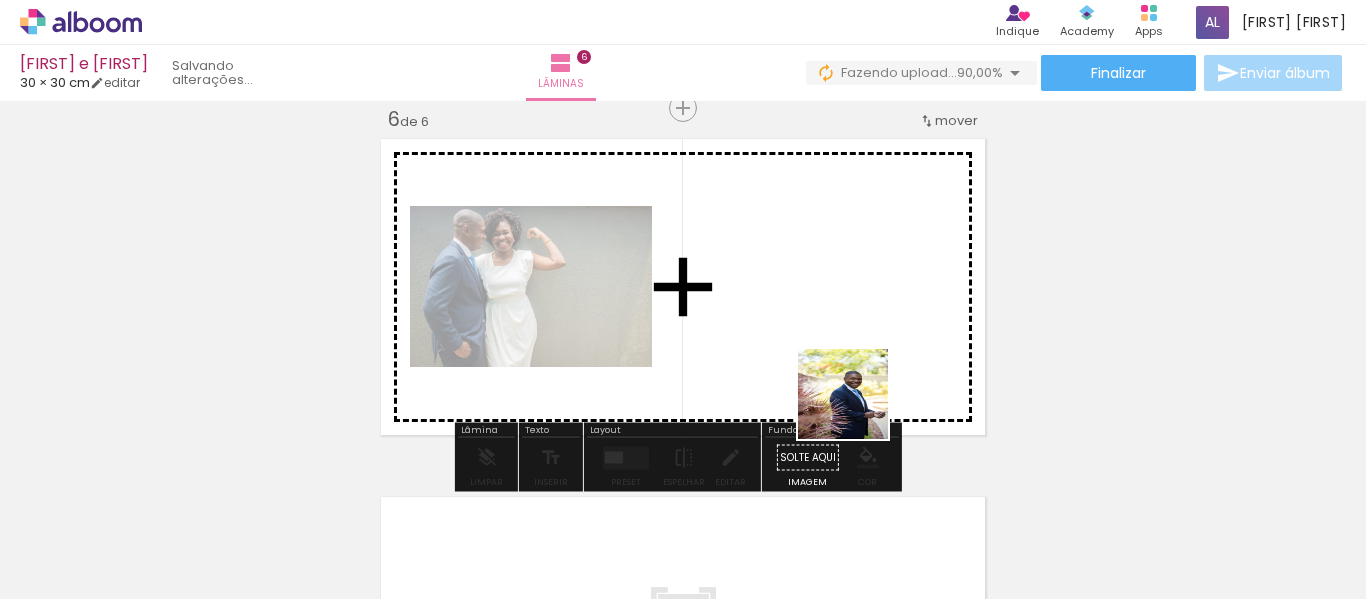 drag, startPoint x: 898, startPoint y: 478, endPoint x: 1047, endPoint y: 537, distance: 160.25604 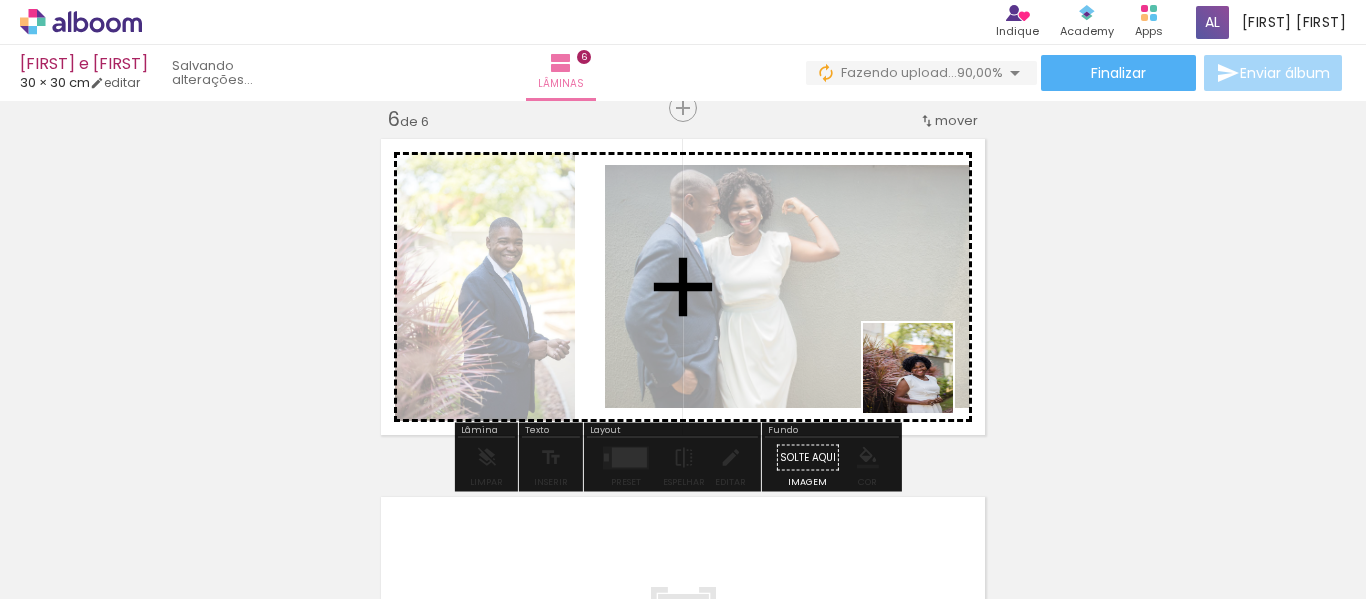 drag, startPoint x: 965, startPoint y: 420, endPoint x: 912, endPoint y: 373, distance: 70.837845 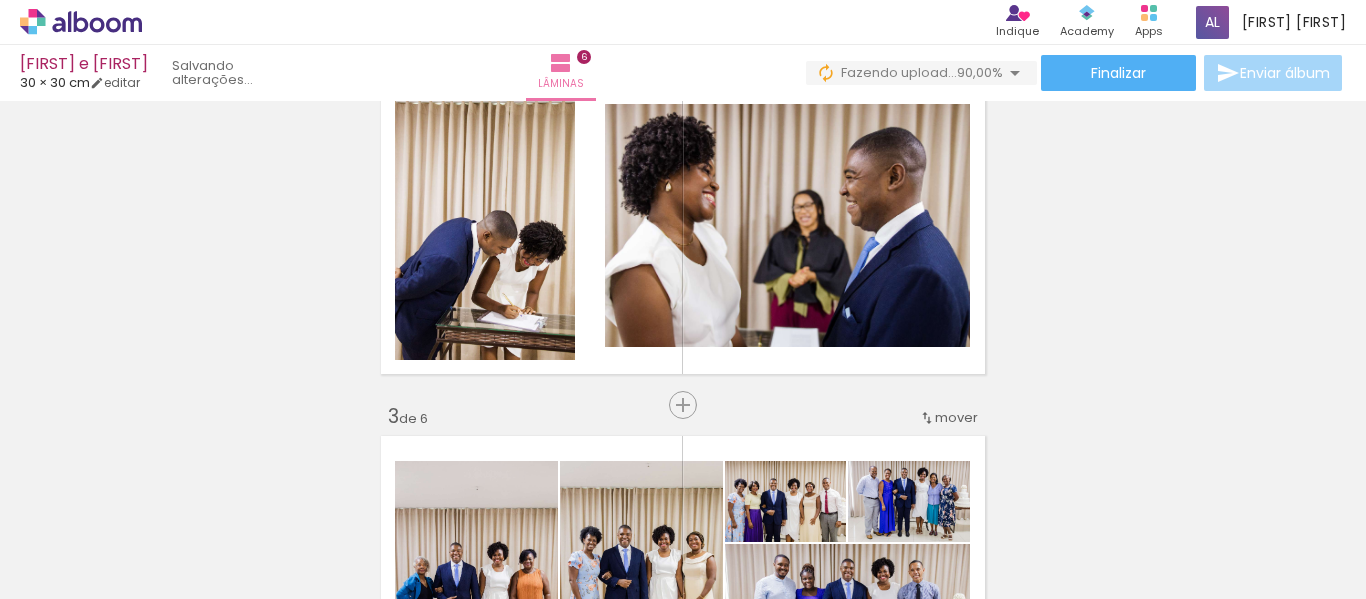 scroll, scrollTop: 416, scrollLeft: 0, axis: vertical 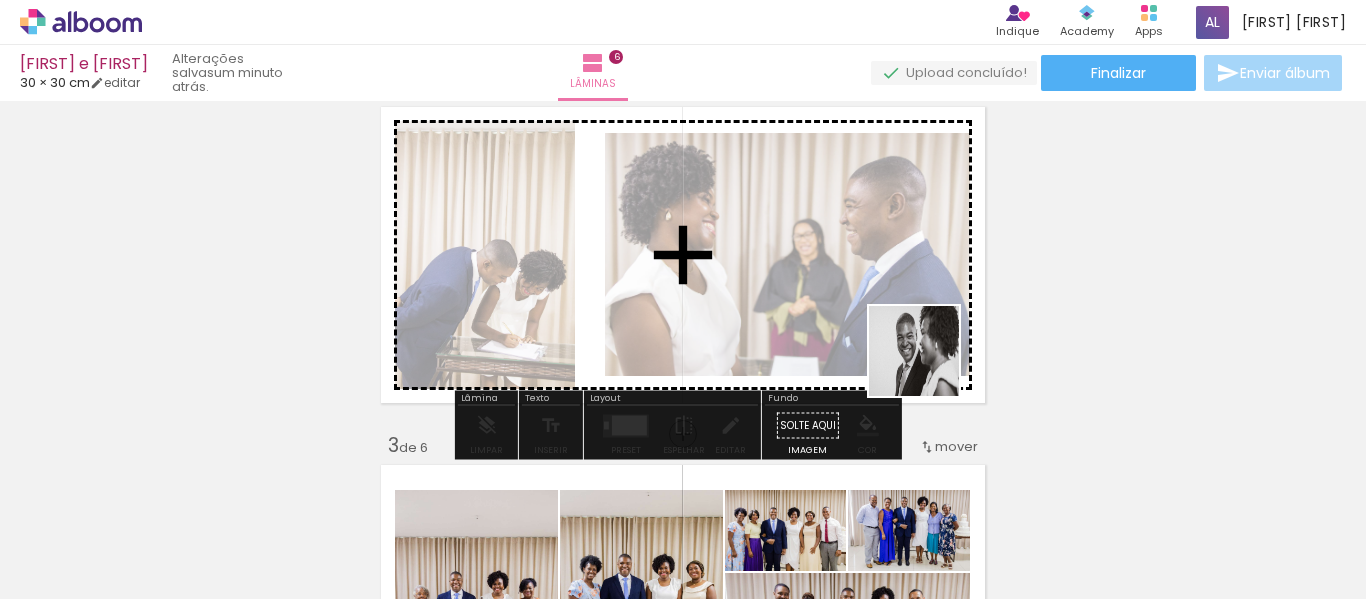drag, startPoint x: 1134, startPoint y: 507, endPoint x: 914, endPoint y: 357, distance: 266.27054 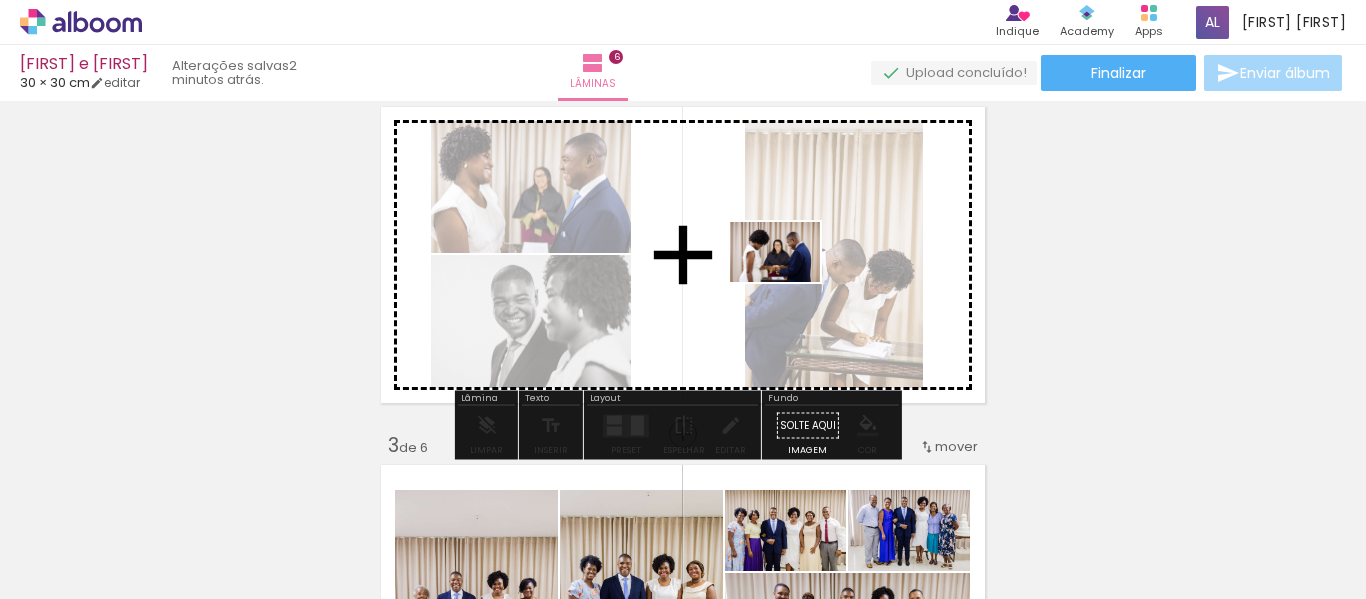 drag, startPoint x: 1236, startPoint y: 523, endPoint x: 784, endPoint y: 280, distance: 513.1793 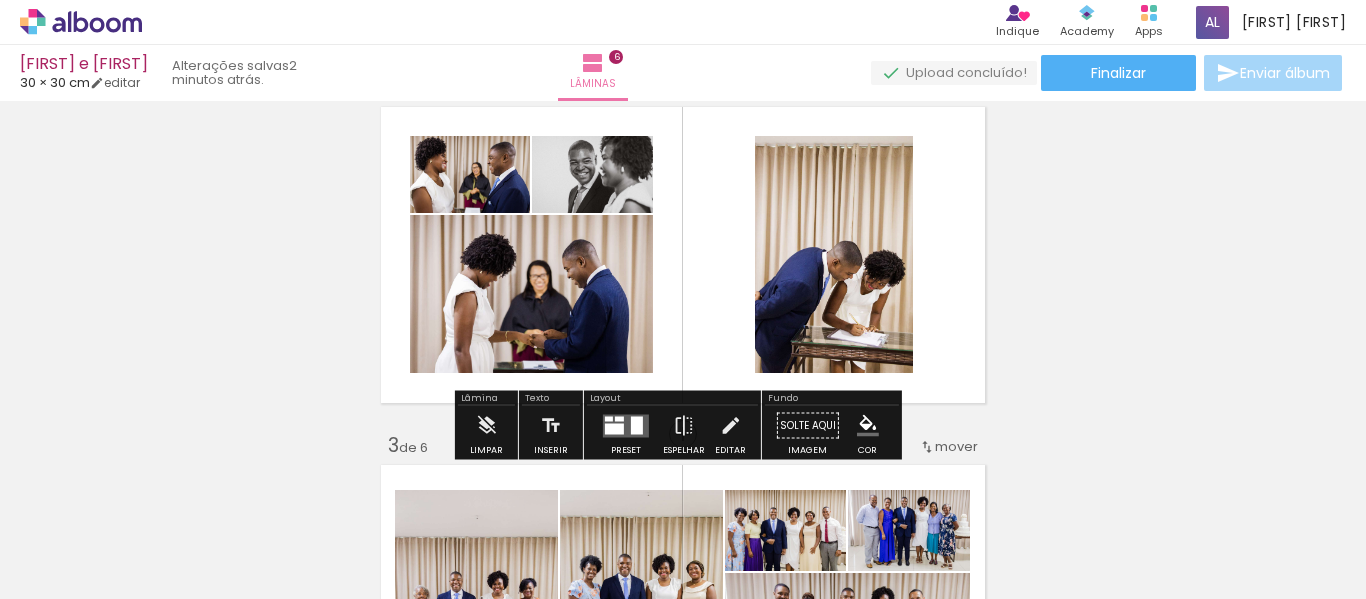 scroll, scrollTop: 0, scrollLeft: 1044, axis: horizontal 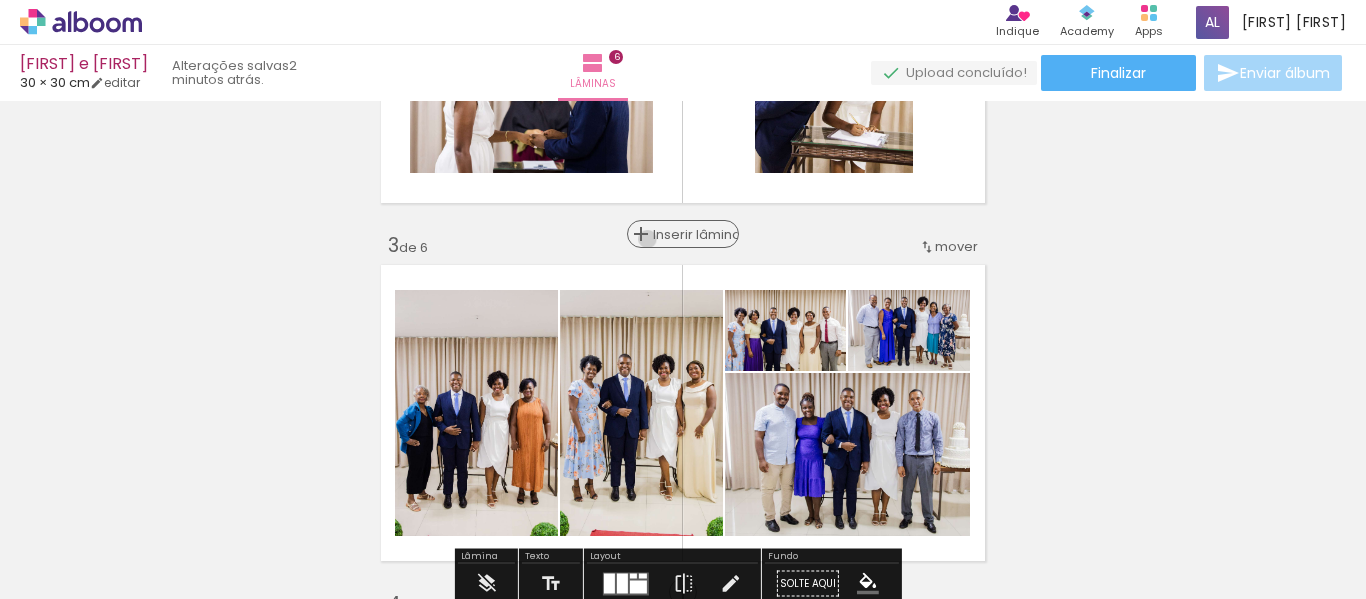 click on "Inserir lâmina" at bounding box center [683, 234] 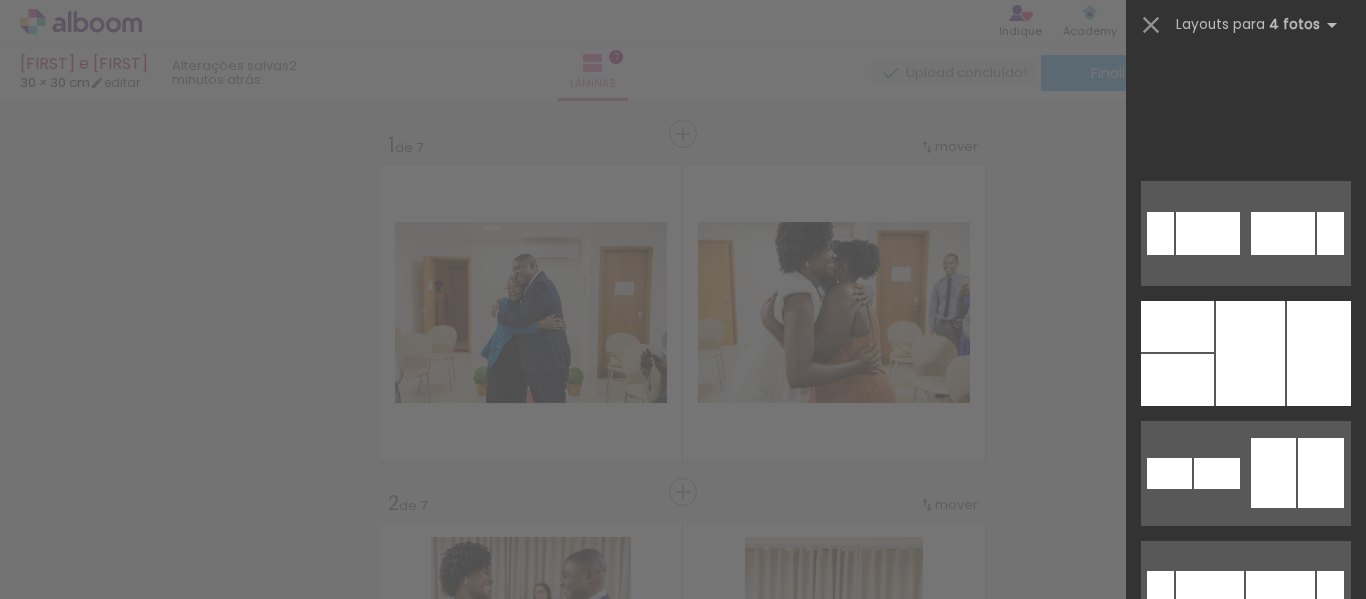 scroll, scrollTop: 0, scrollLeft: 0, axis: both 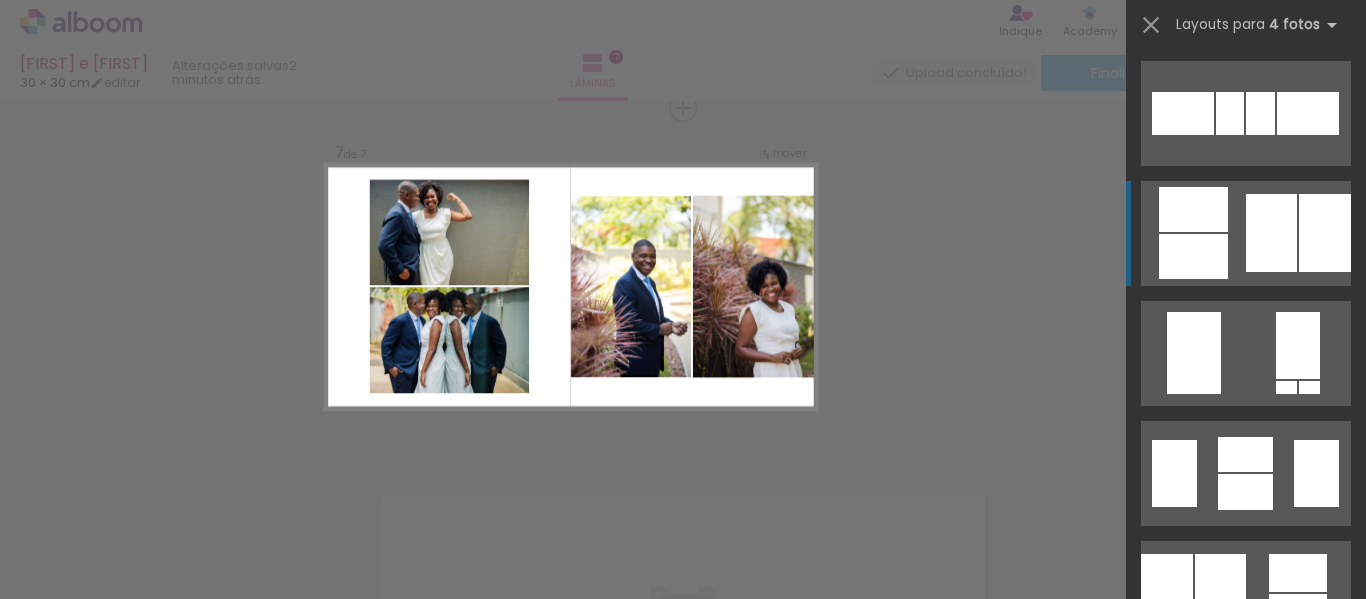 click at bounding box center (1245, 454) 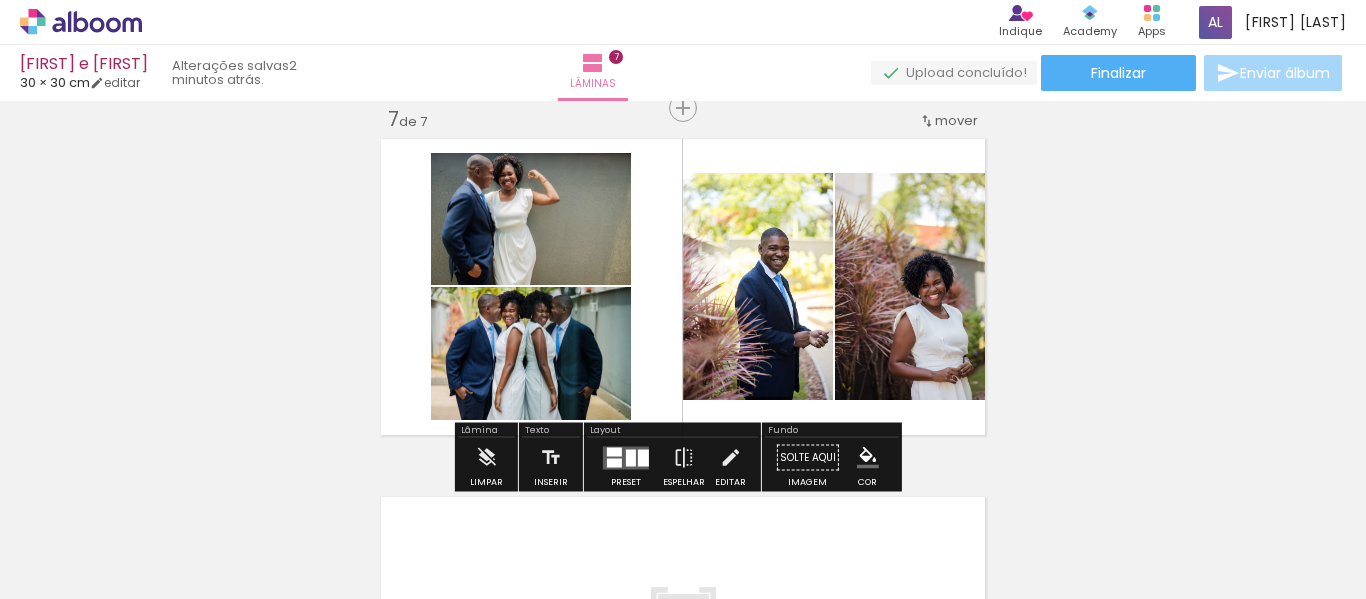 click on "Inserir lâmina 1  de 7  Inserir lâmina 2  de 7  Inserir lâmina 3  de 7  Inserir lâmina 4  de 7  Inserir lâmina 5  de 7  Inserir lâmina 6  de 7  Inserir lâmina 7  de 7" at bounding box center (683, -634) 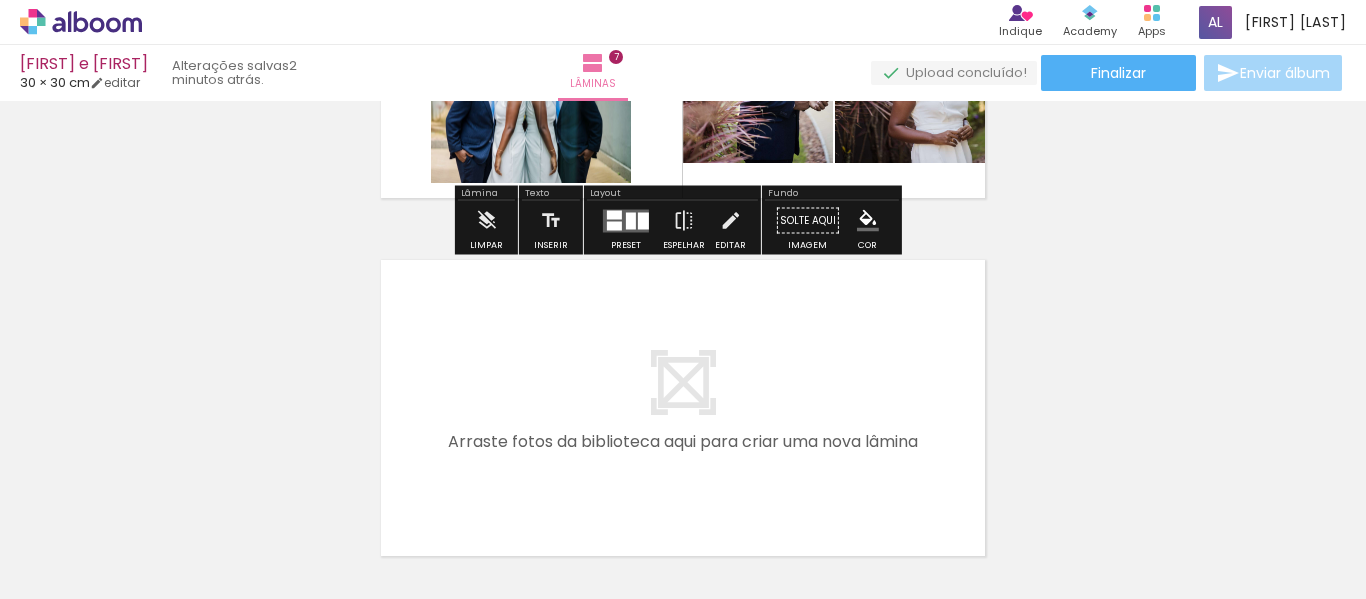 scroll, scrollTop: 2569, scrollLeft: 0, axis: vertical 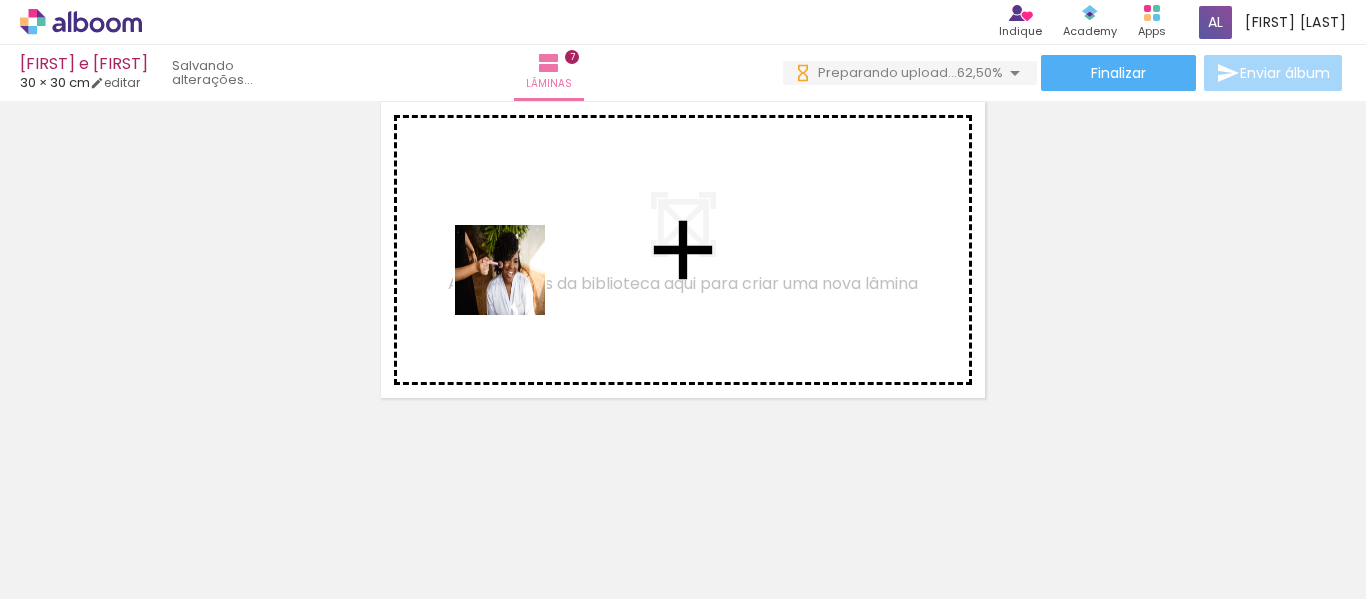 click at bounding box center [683, 299] 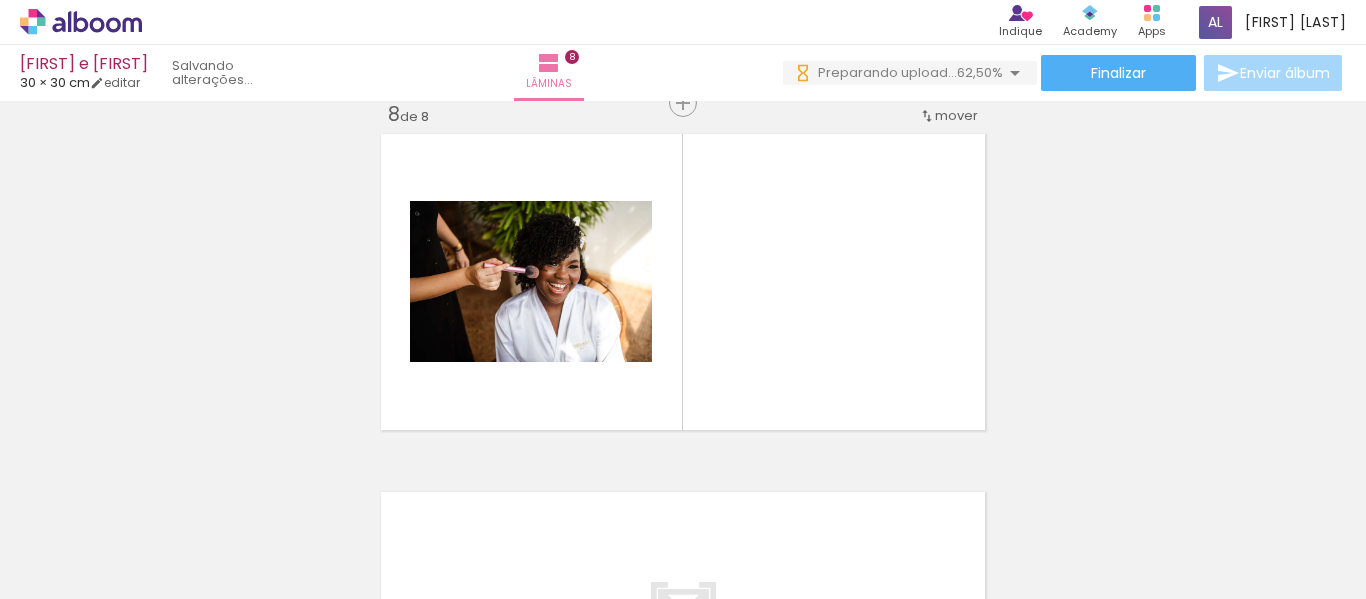scroll, scrollTop: 2532, scrollLeft: 0, axis: vertical 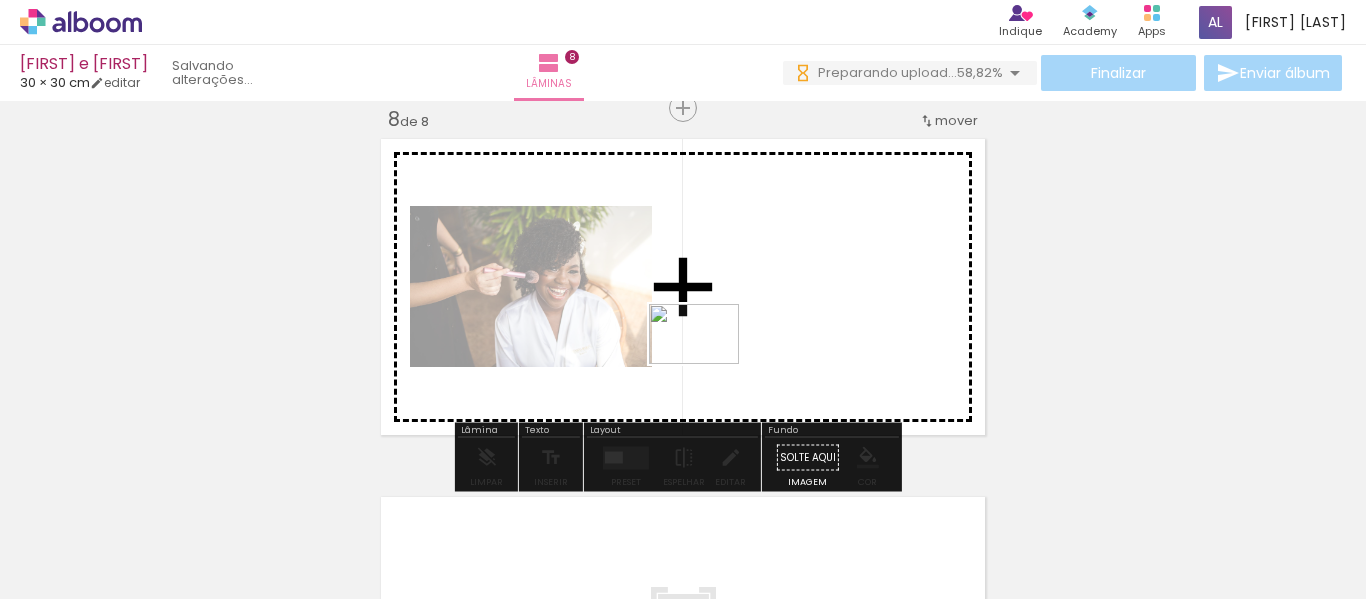 drag, startPoint x: 635, startPoint y: 533, endPoint x: 749, endPoint y: 423, distance: 158.41718 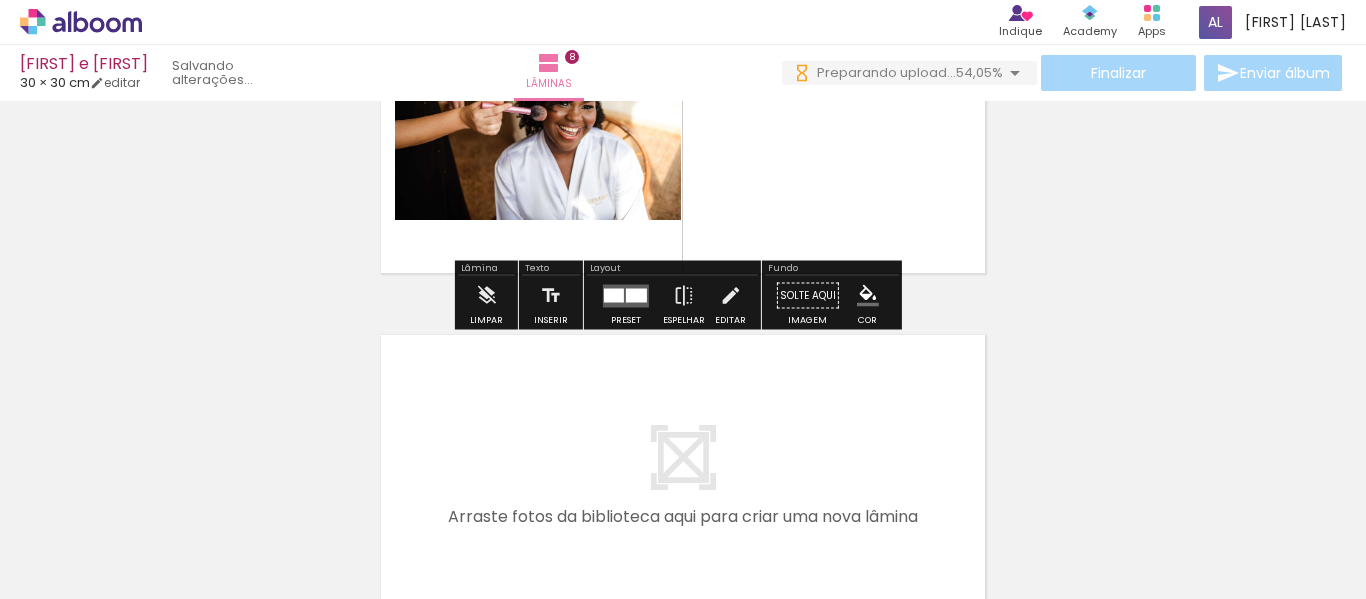 scroll, scrollTop: 2732, scrollLeft: 0, axis: vertical 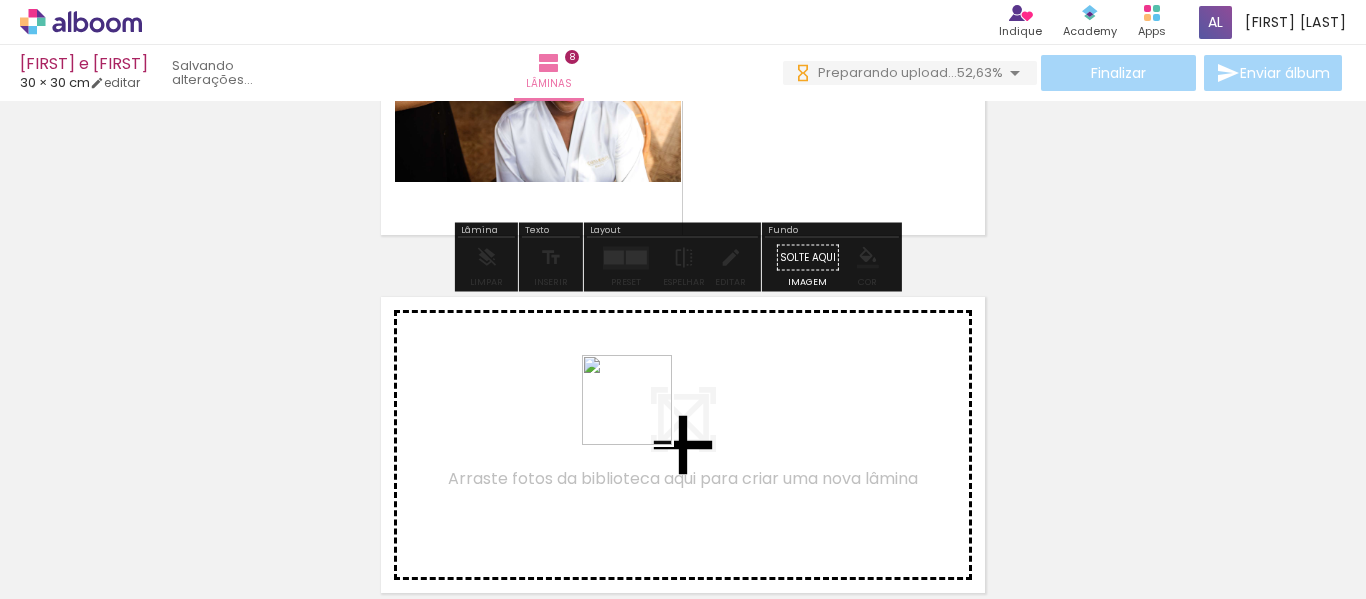 drag, startPoint x: 645, startPoint y: 418, endPoint x: 877, endPoint y: 523, distance: 254.65466 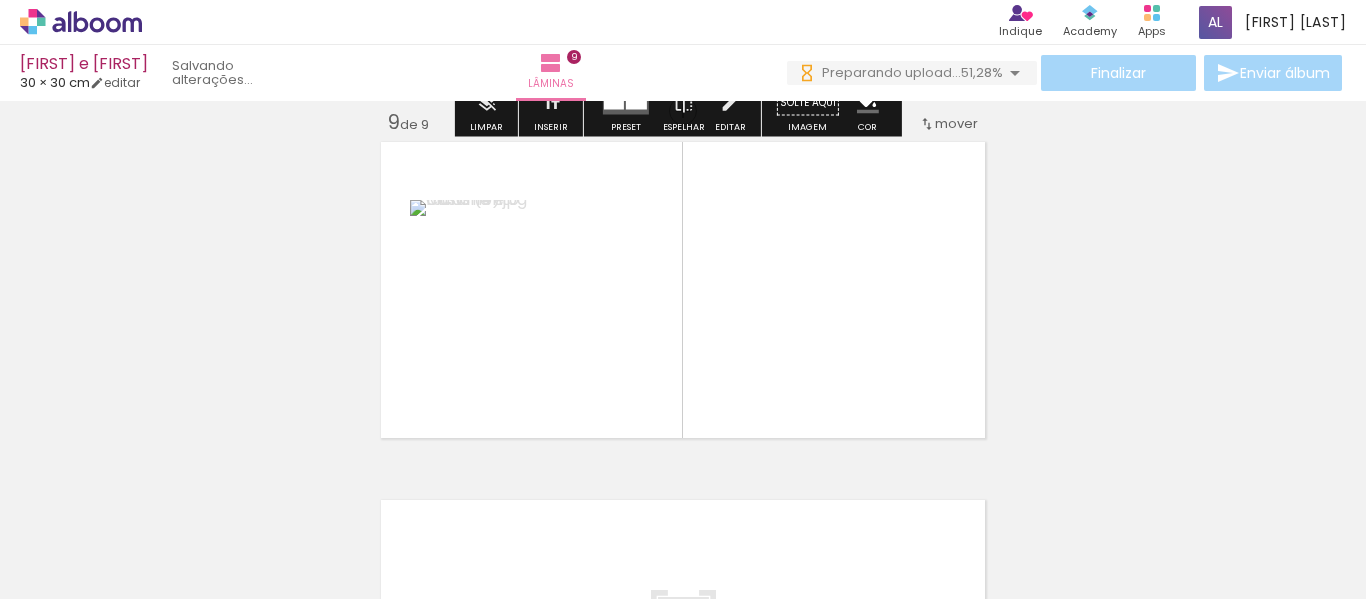 scroll, scrollTop: 2890, scrollLeft: 0, axis: vertical 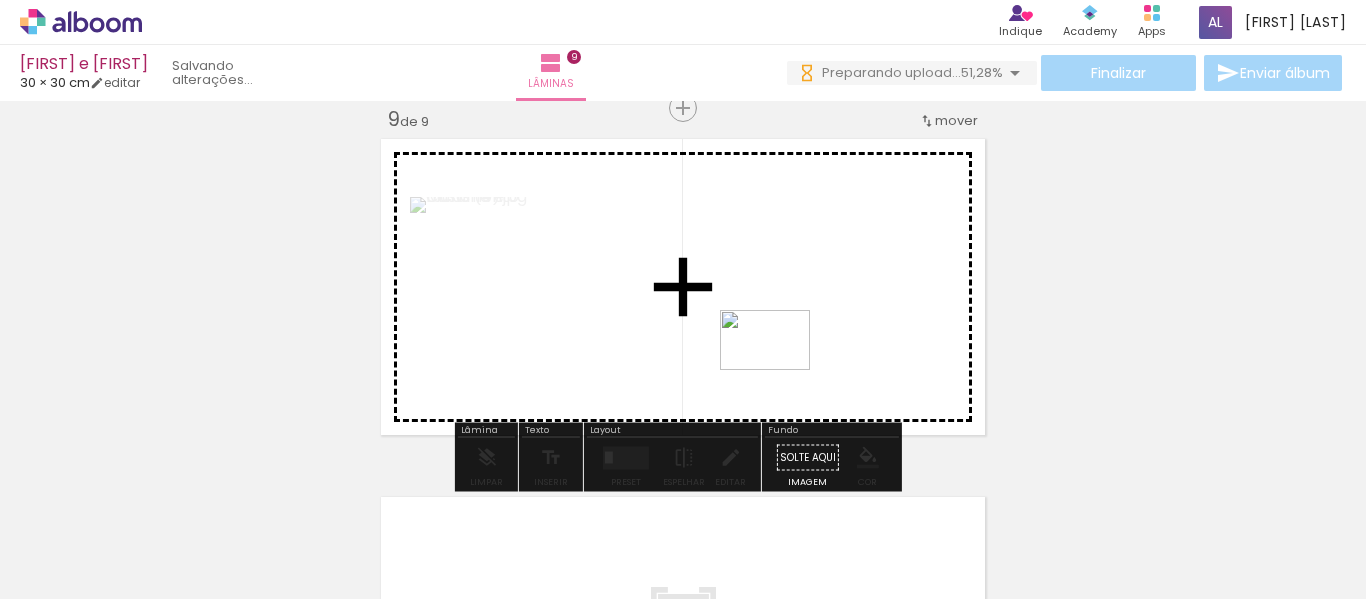 drag, startPoint x: 865, startPoint y: 537, endPoint x: 780, endPoint y: 370, distance: 187.3873 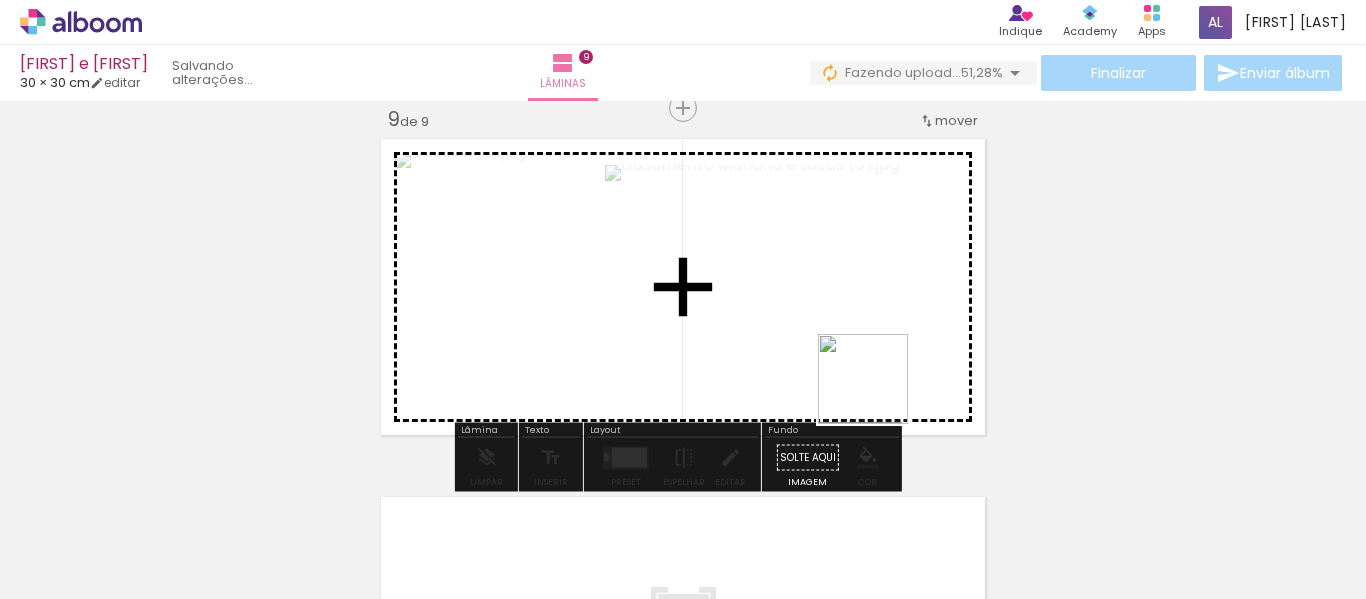 drag, startPoint x: 953, startPoint y: 528, endPoint x: 856, endPoint y: 550, distance: 99.46356 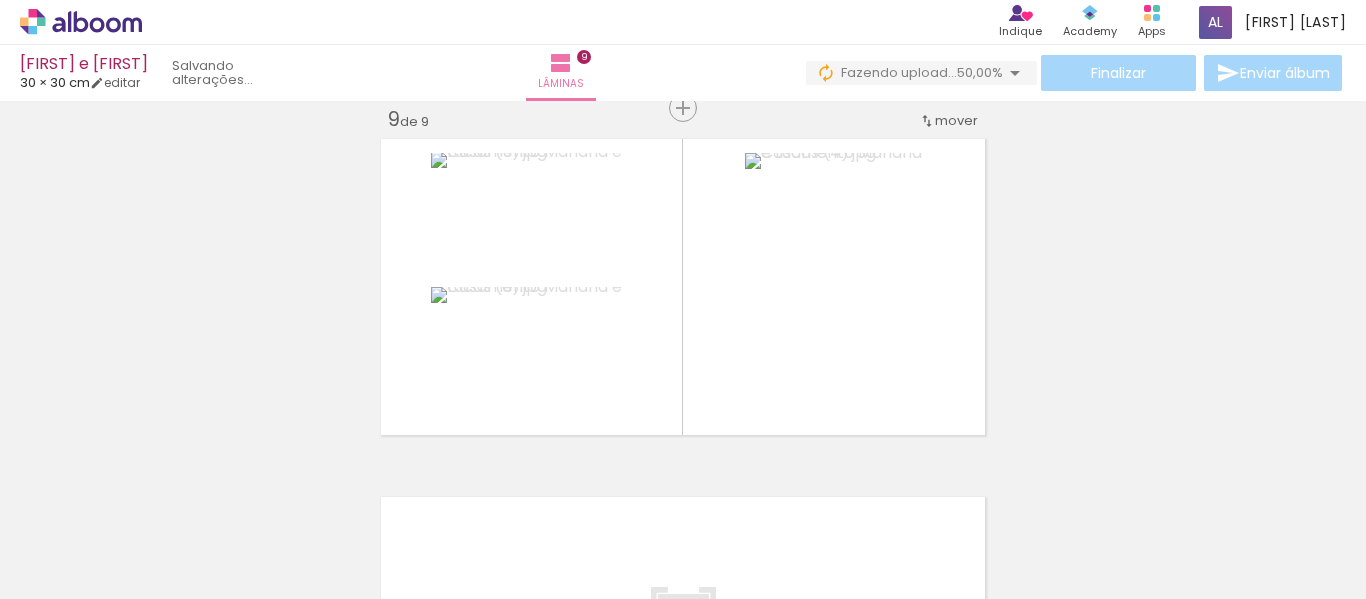 scroll, scrollTop: 0, scrollLeft: 2477, axis: horizontal 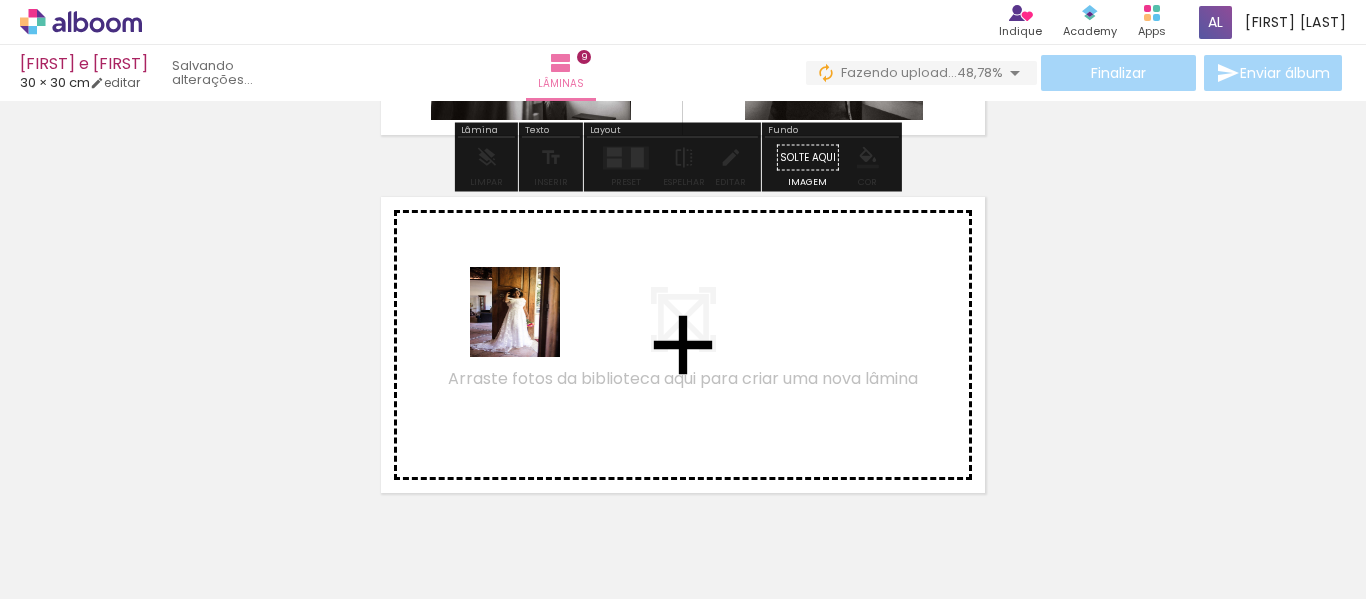 drag, startPoint x: 526, startPoint y: 432, endPoint x: 530, endPoint y: 327, distance: 105.076164 